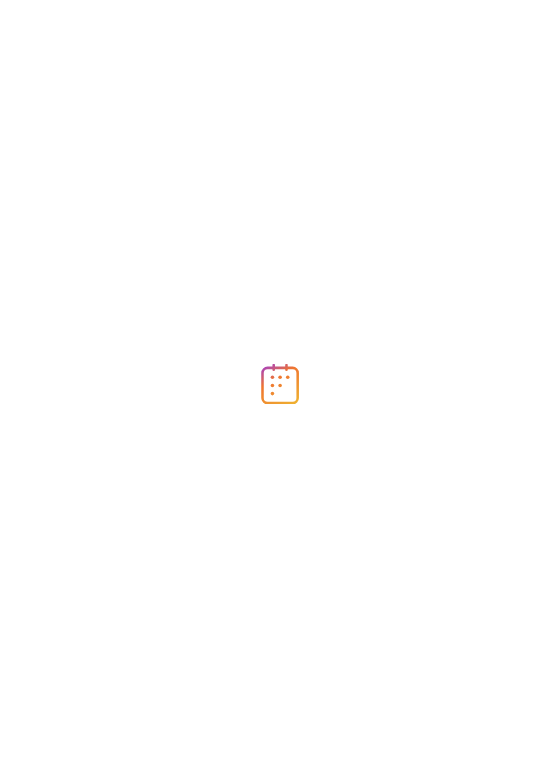 scroll, scrollTop: 0, scrollLeft: 0, axis: both 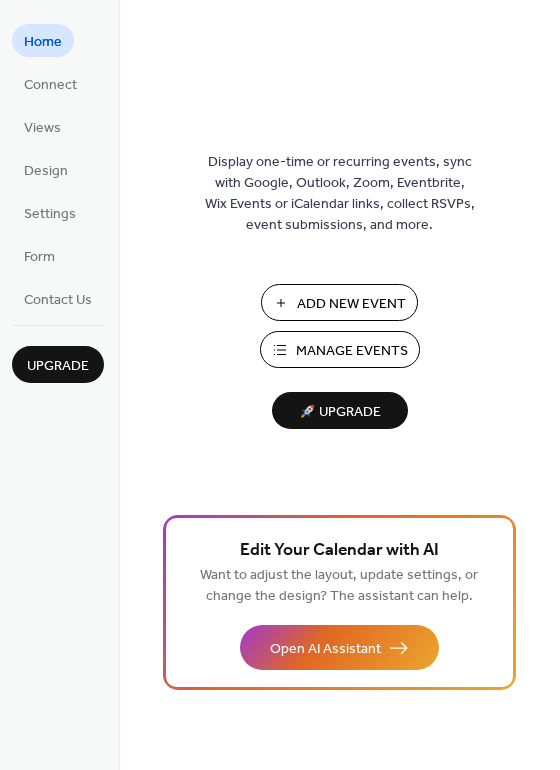 click on "Add New Event" at bounding box center (351, 304) 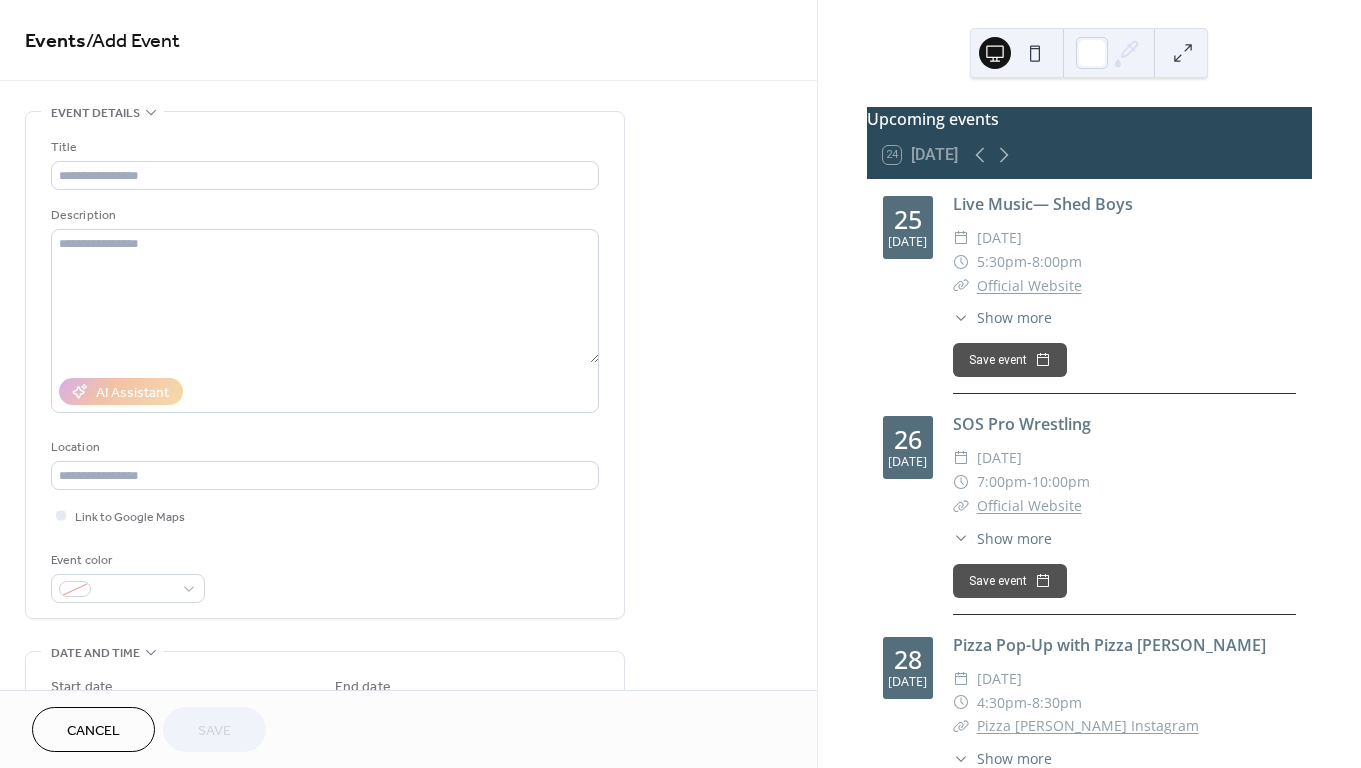 scroll, scrollTop: 0, scrollLeft: 0, axis: both 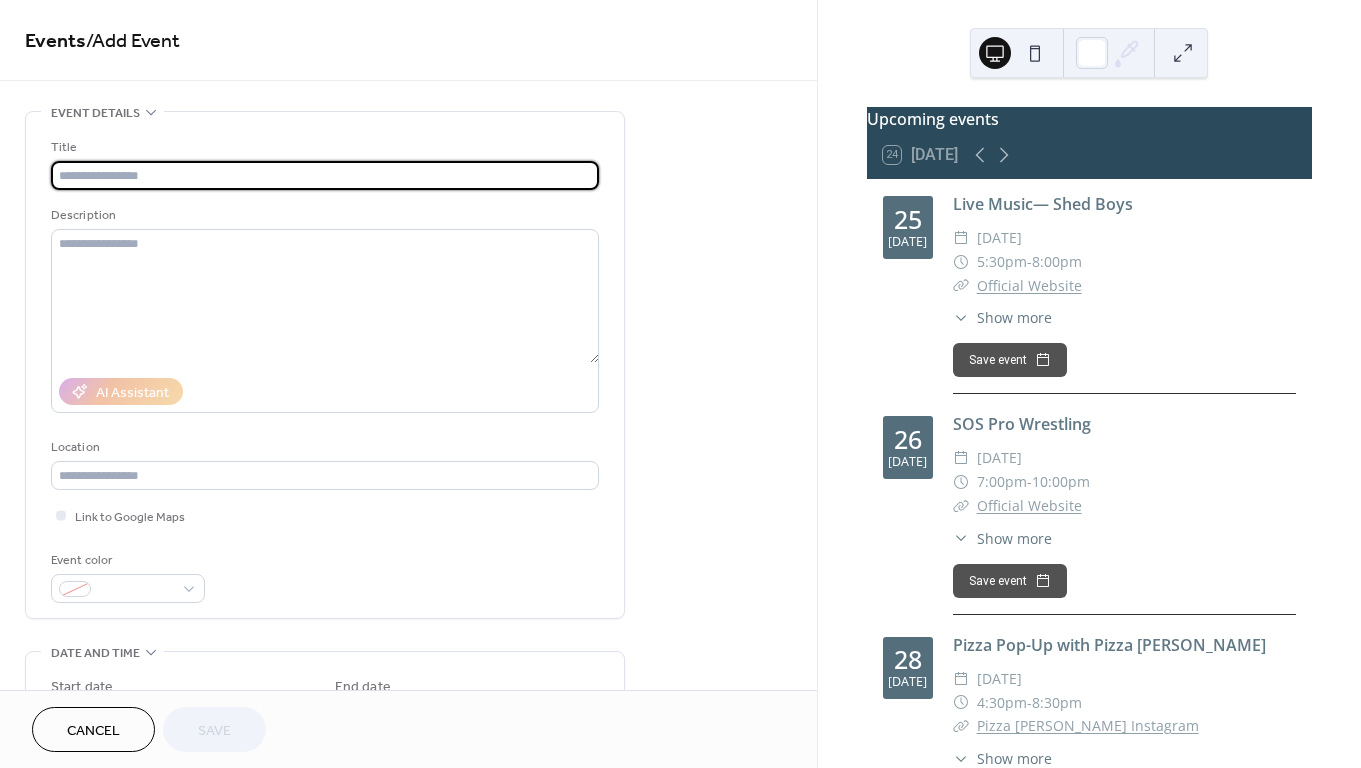 click at bounding box center [325, 175] 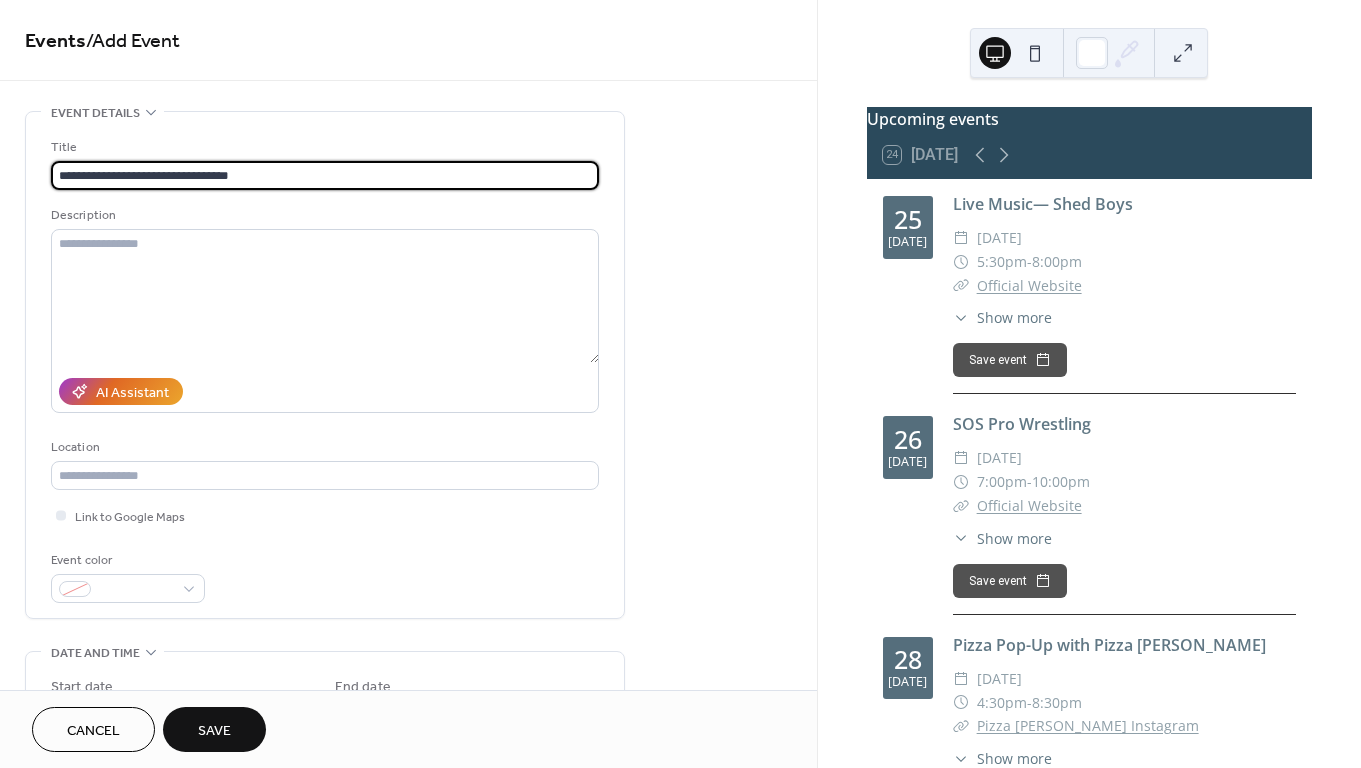 type on "**********" 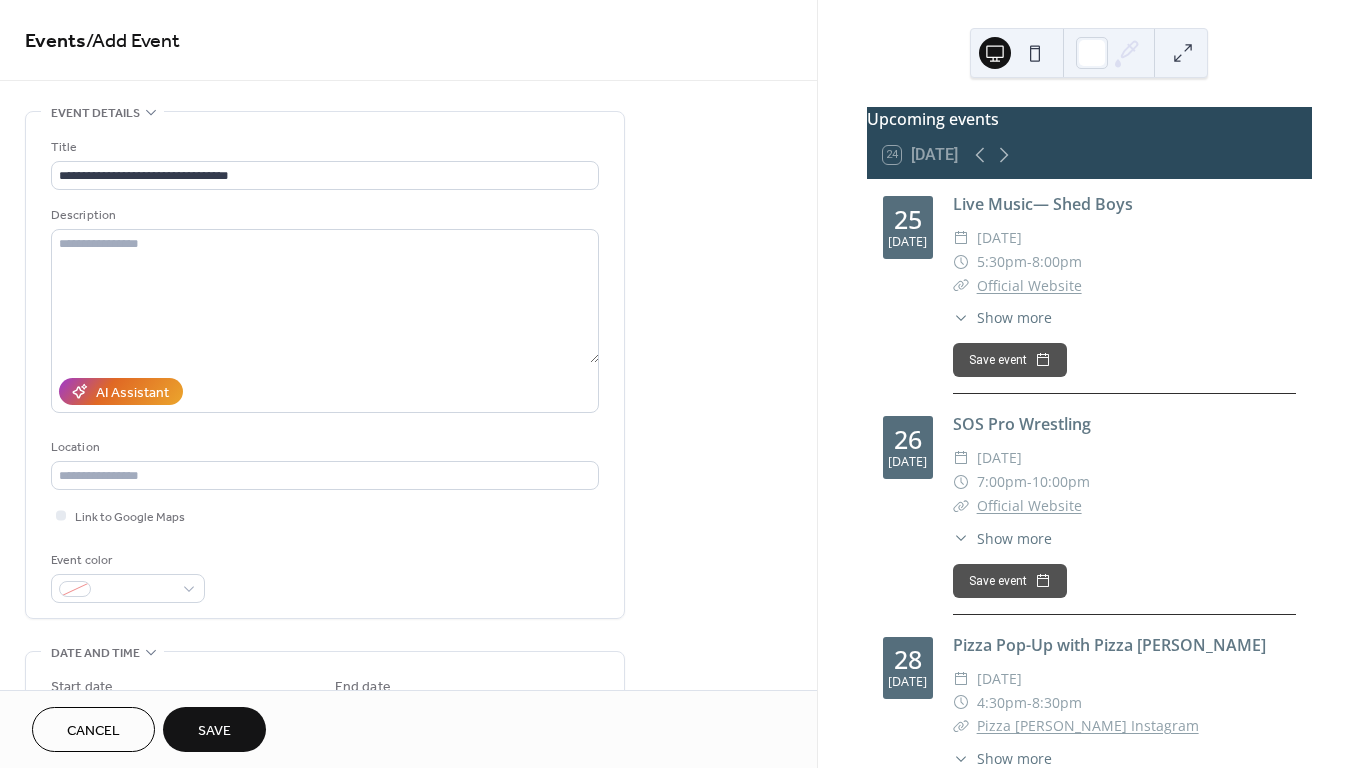 click on "Description" at bounding box center [325, 309] 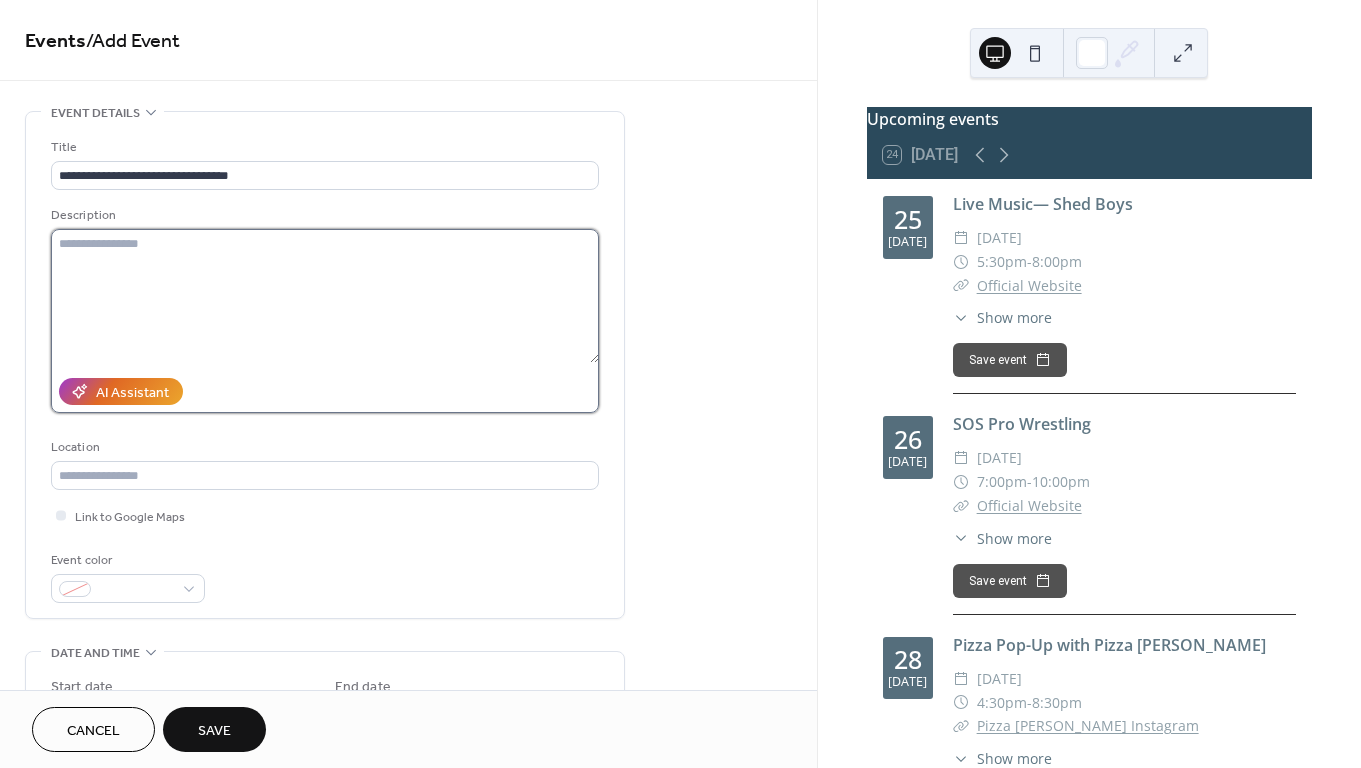 click at bounding box center (325, 296) 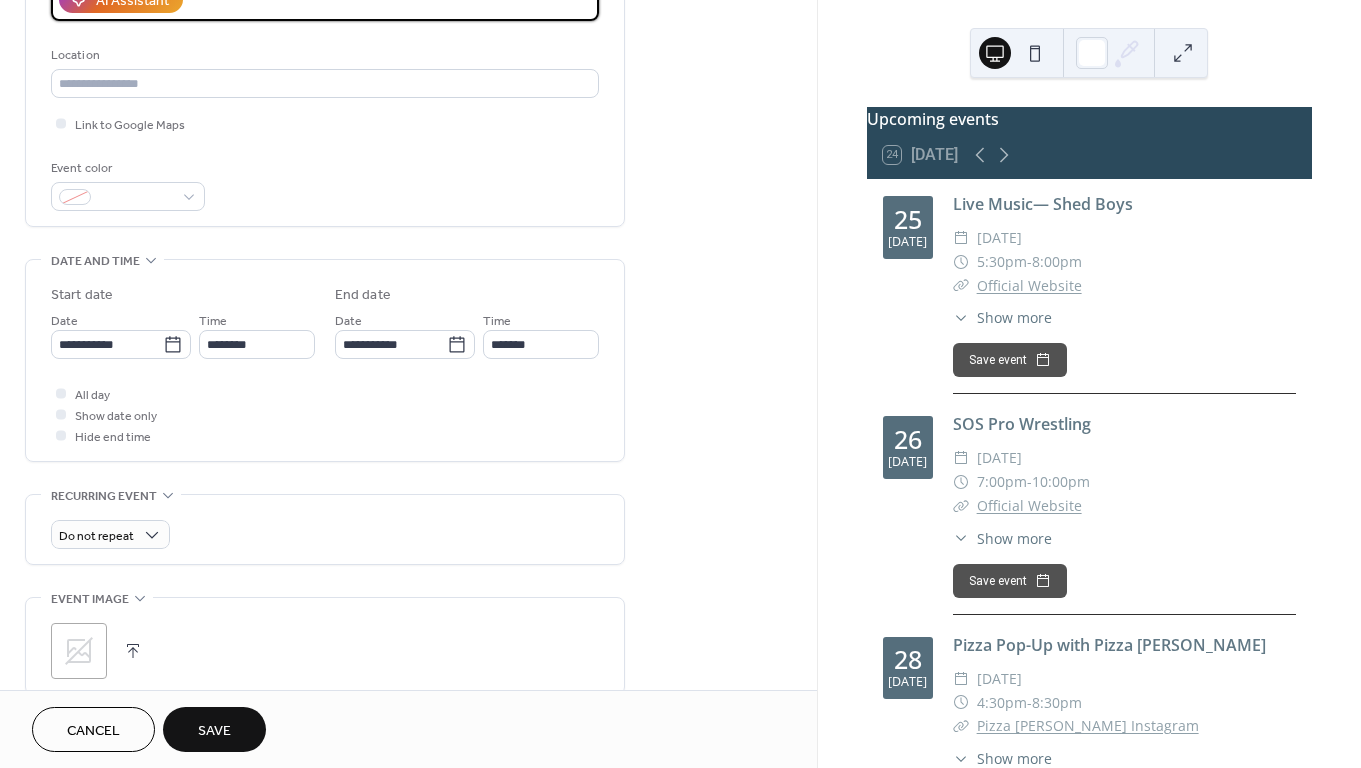 scroll, scrollTop: 397, scrollLeft: 0, axis: vertical 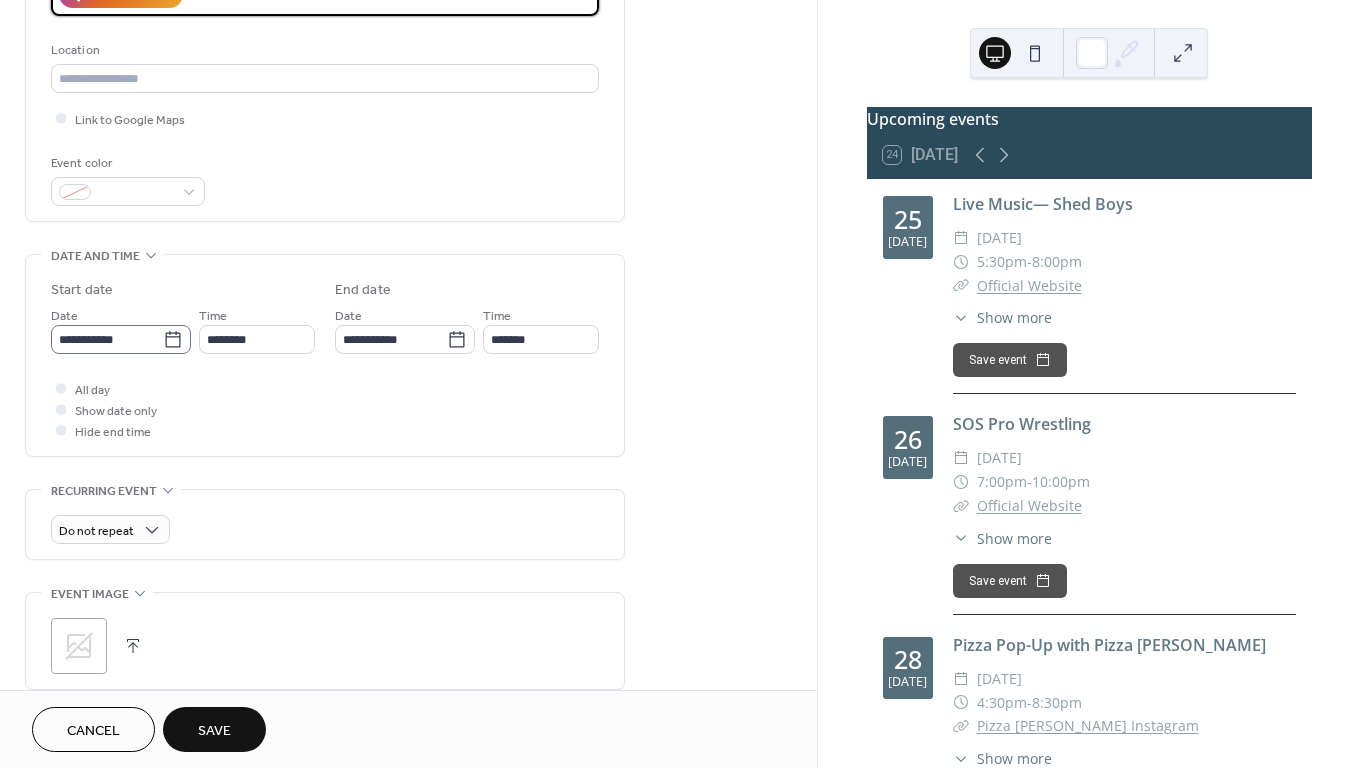 type on "**********" 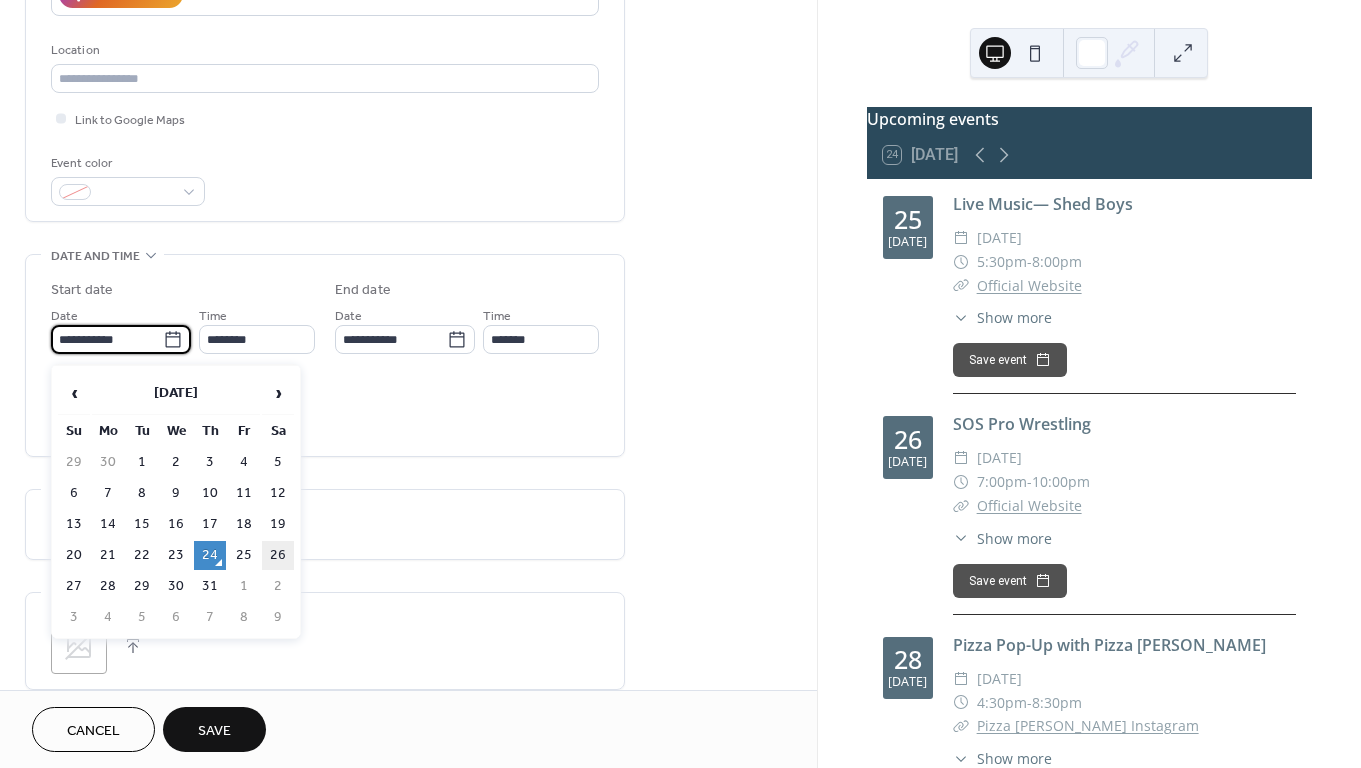 click on "26" at bounding box center (278, 555) 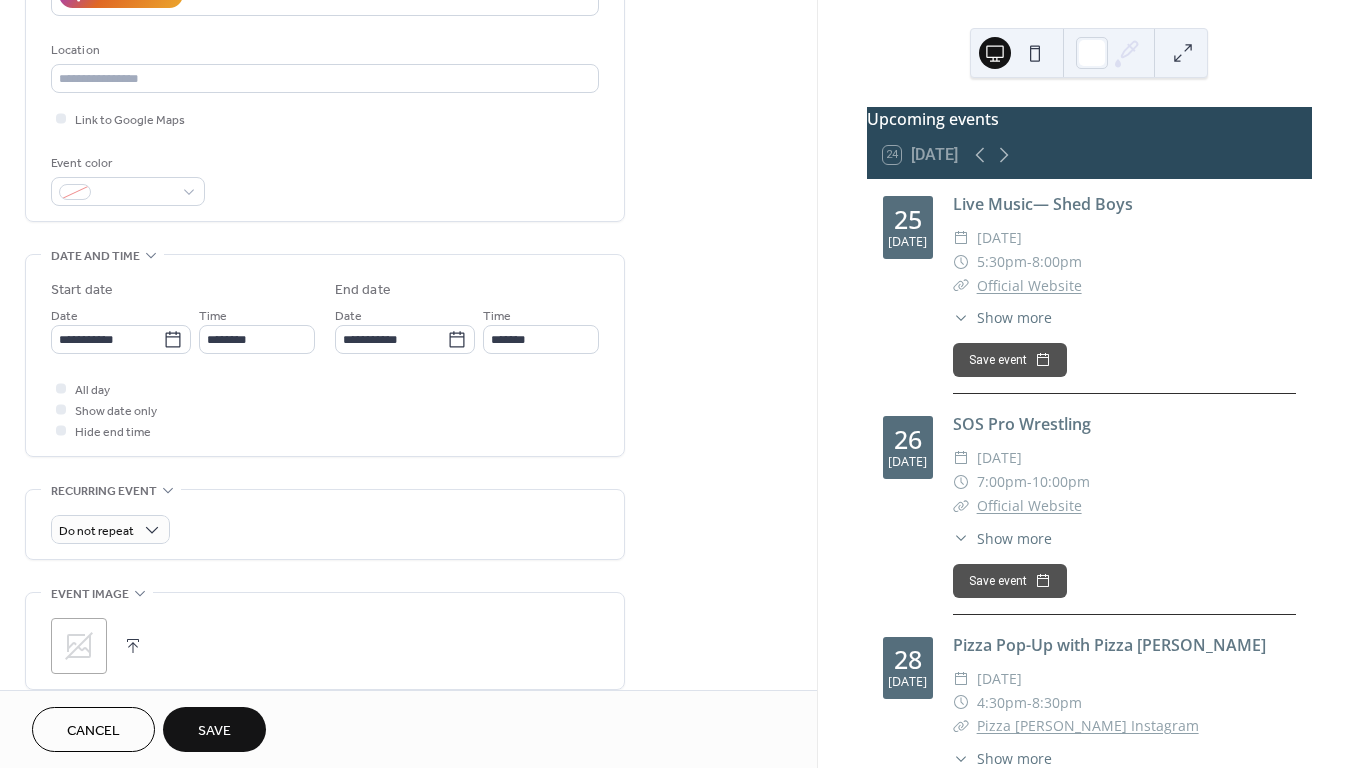 type on "**********" 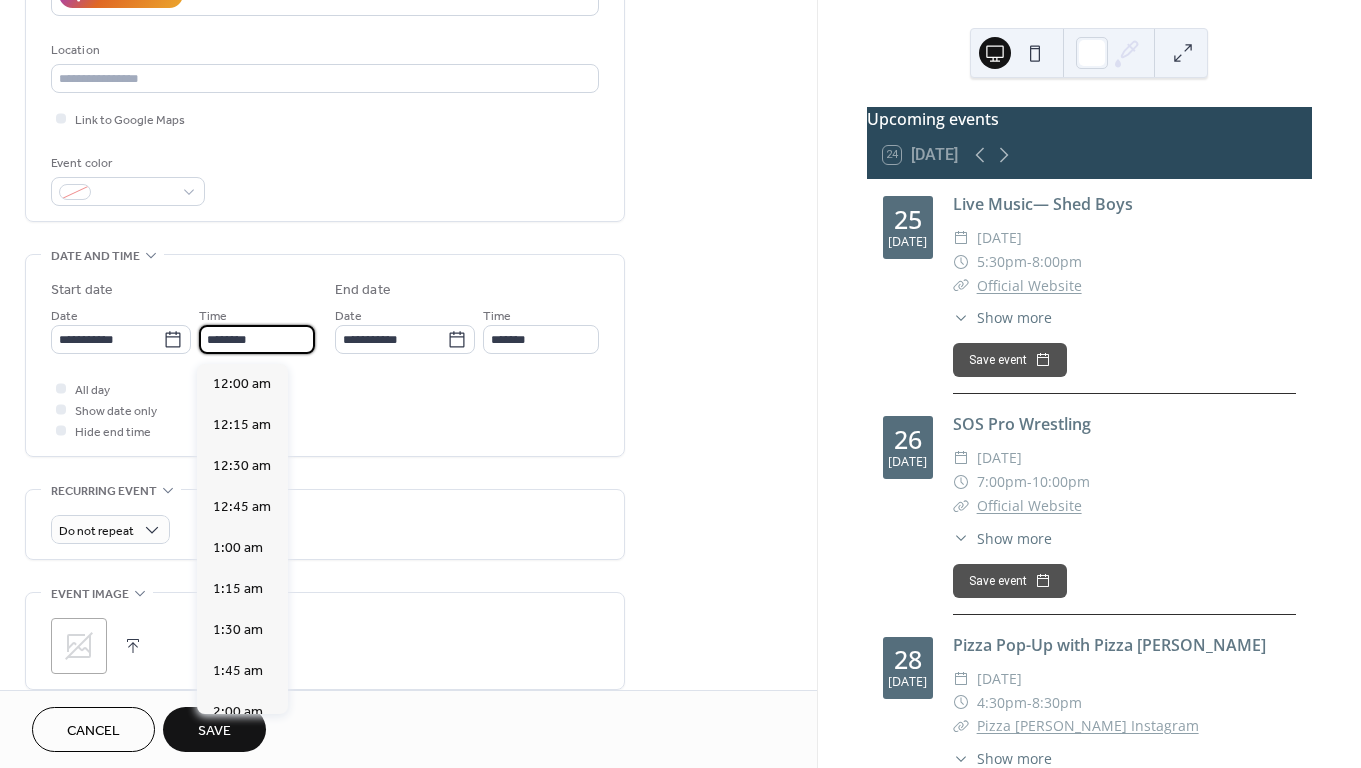 click on "********" at bounding box center (257, 339) 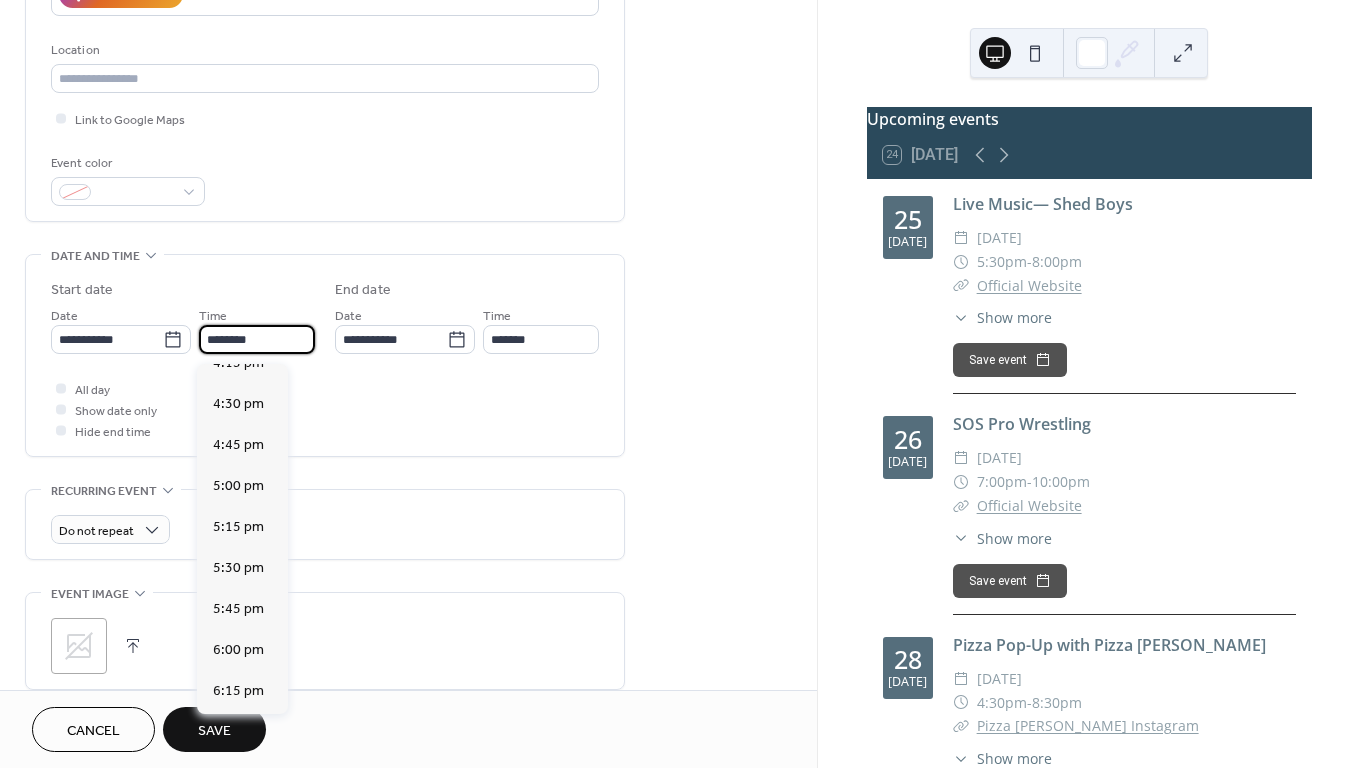 scroll, scrollTop: 2689, scrollLeft: 0, axis: vertical 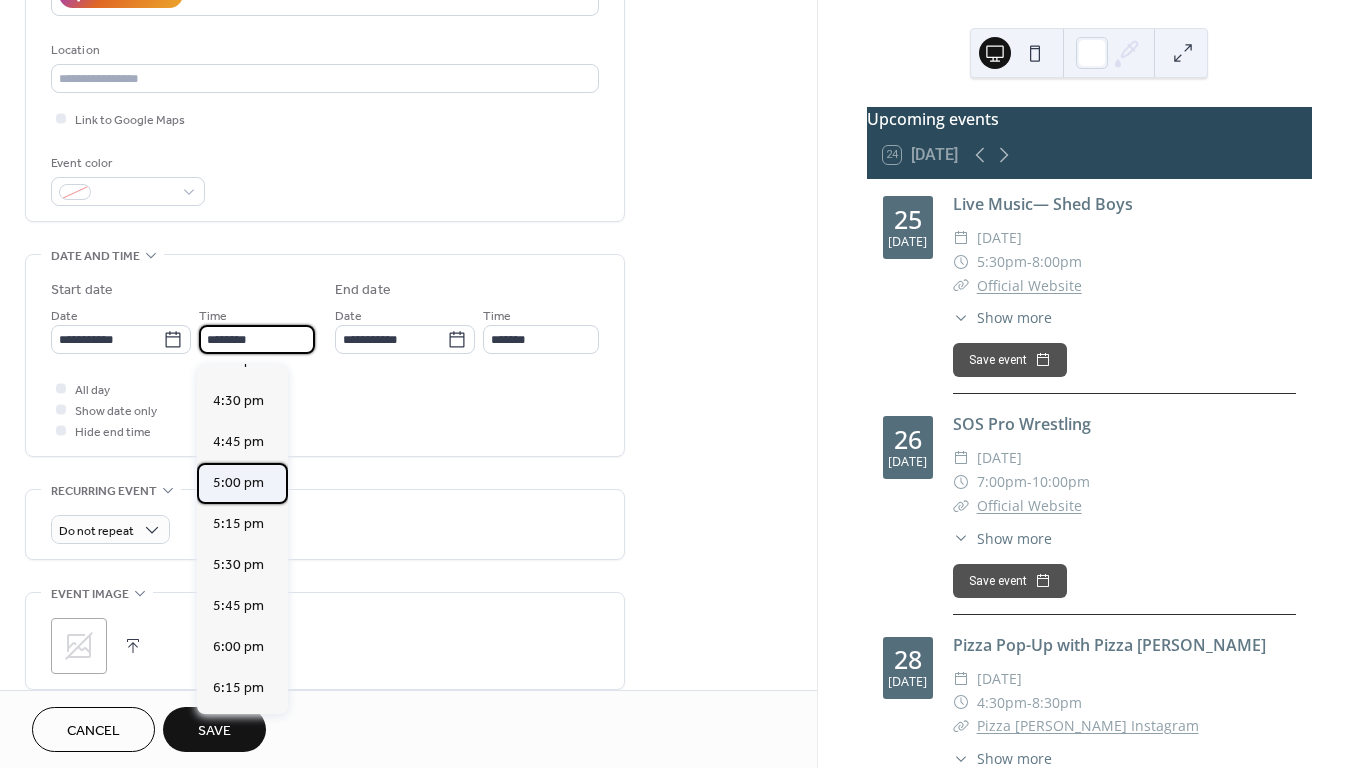click on "5:00 pm" at bounding box center (238, 483) 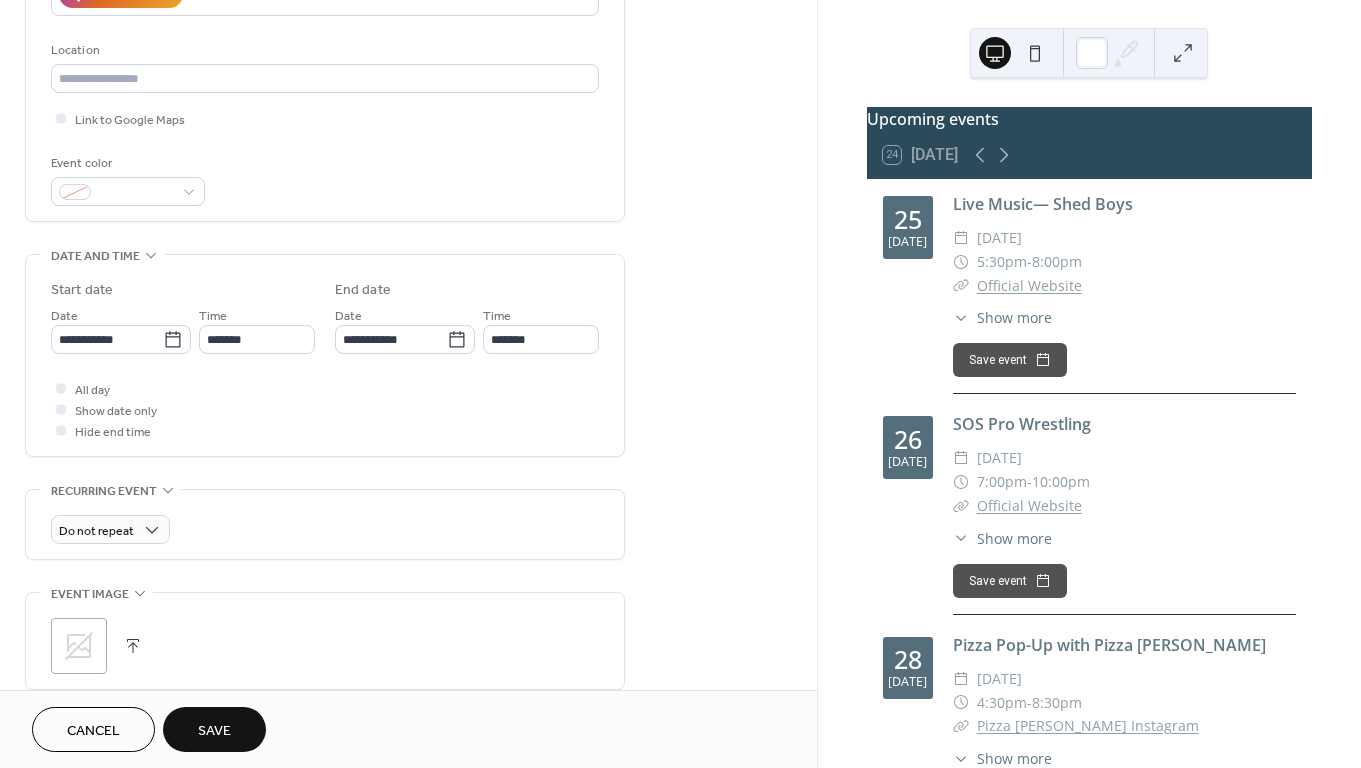 type on "*******" 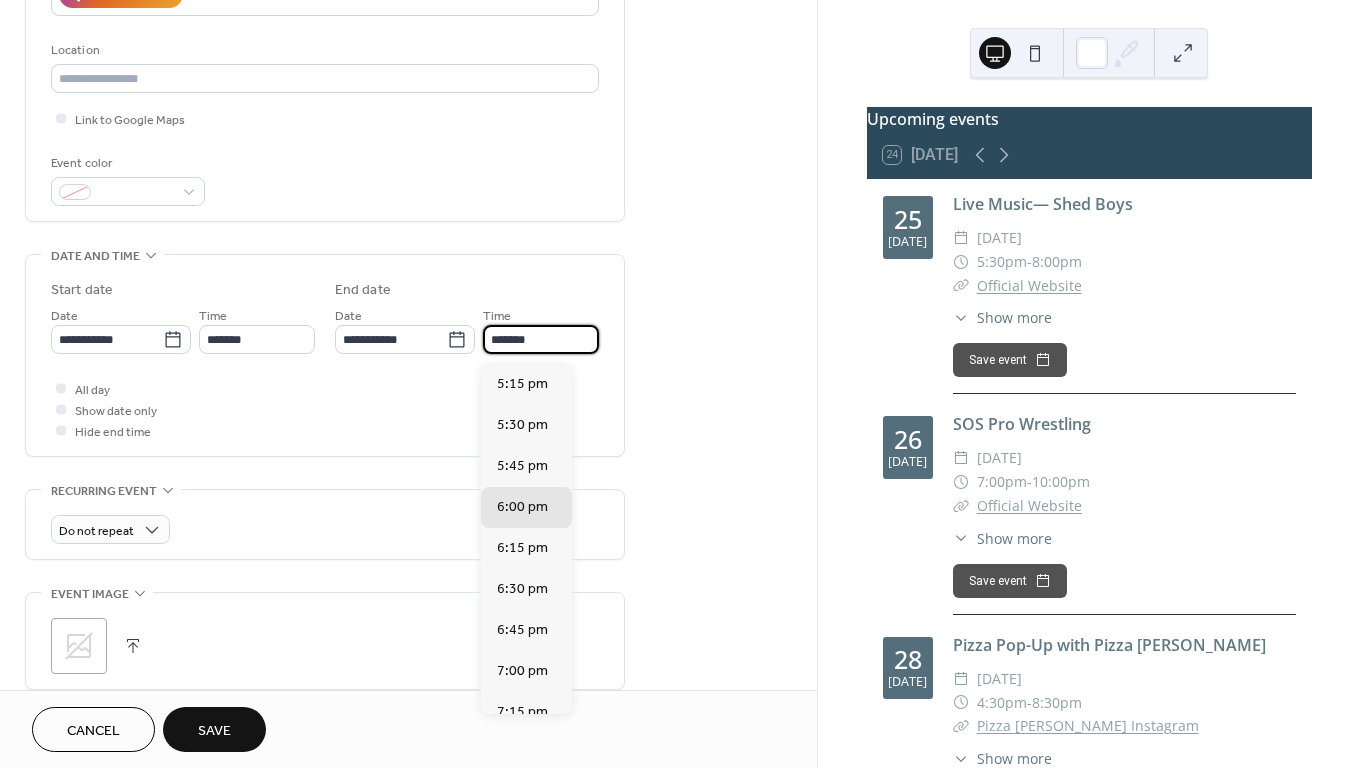 click on "*******" at bounding box center [541, 339] 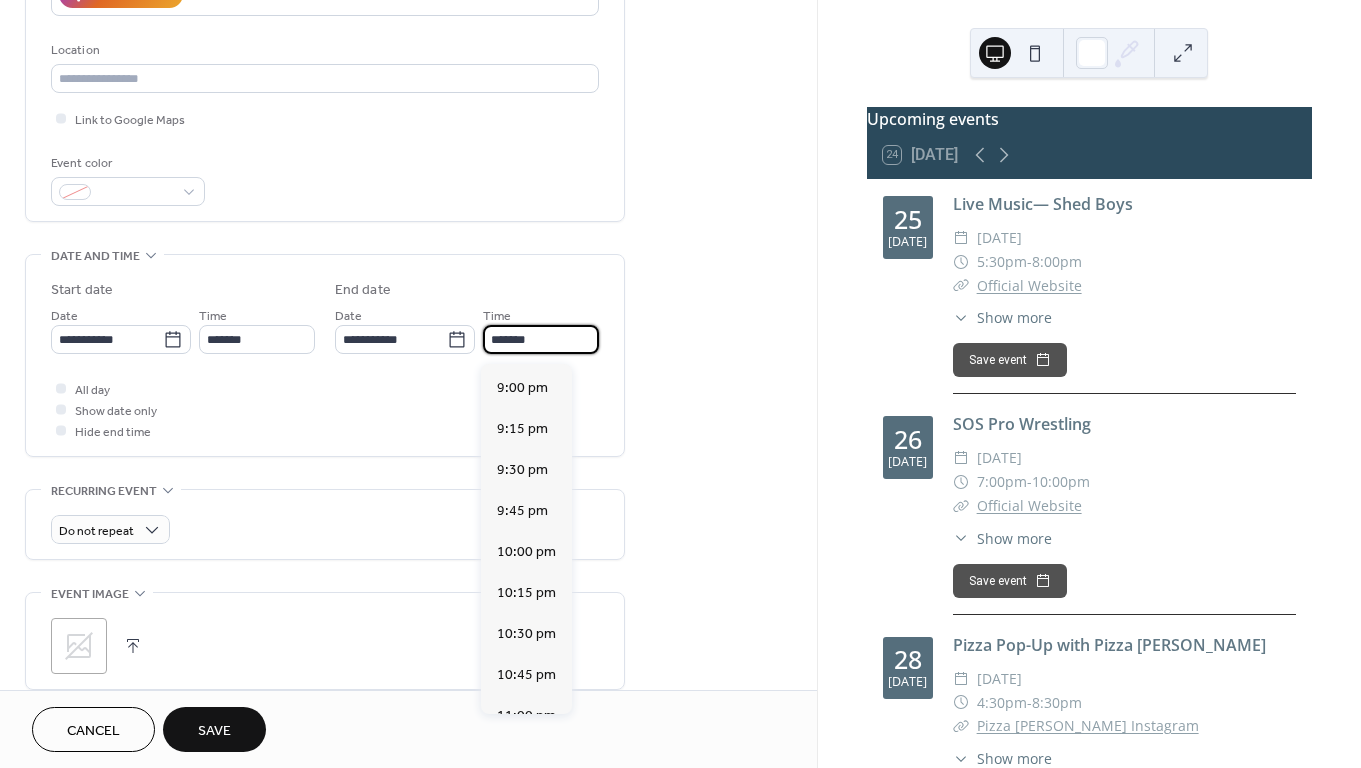 scroll, scrollTop: 620, scrollLeft: 0, axis: vertical 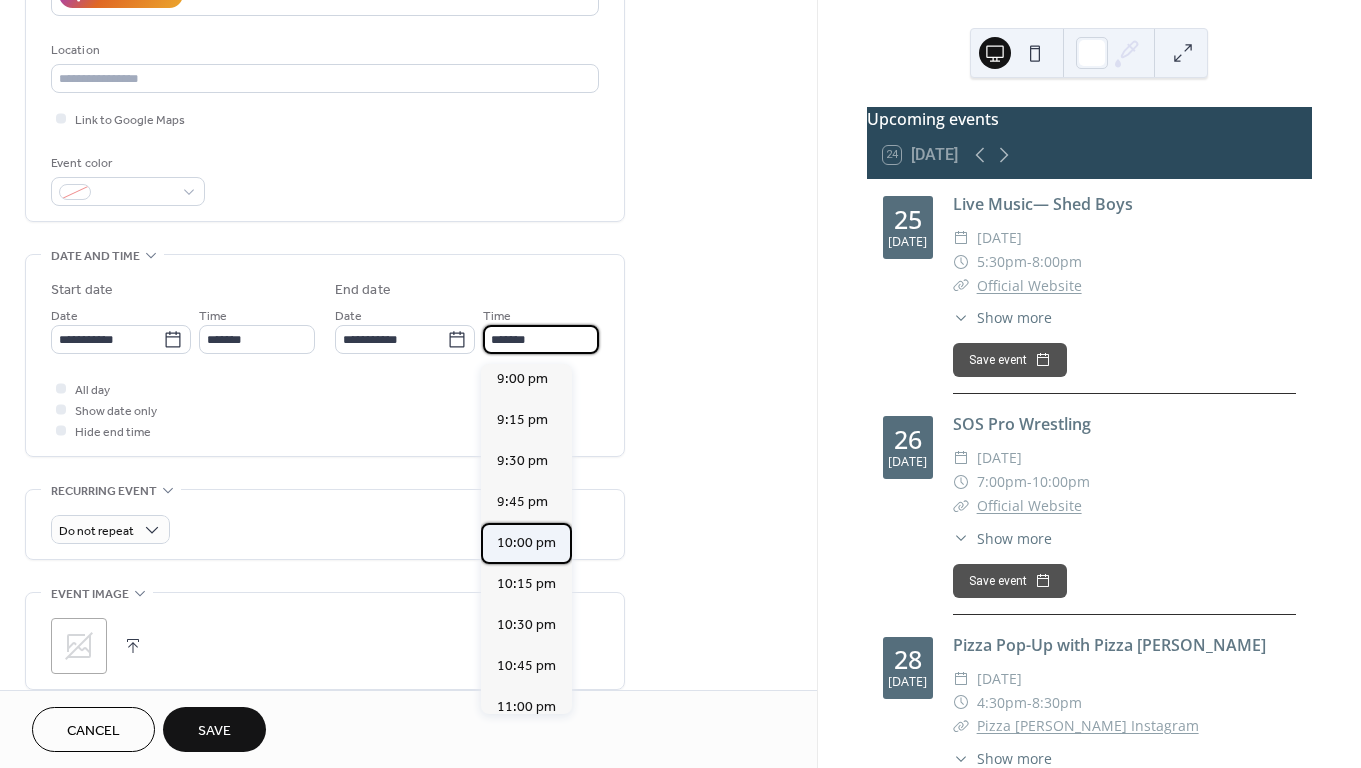 click on "10:00 pm" at bounding box center [526, 543] 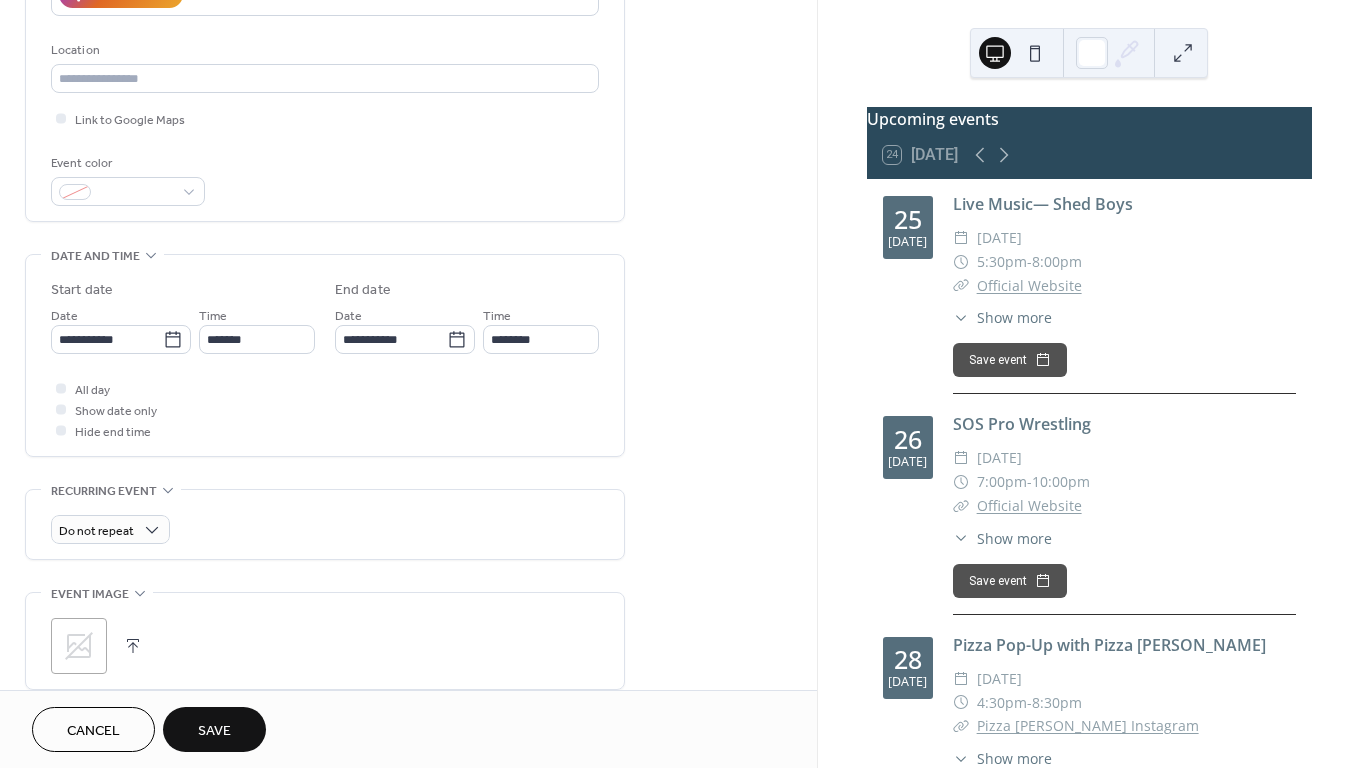 click on "Save" at bounding box center (214, 731) 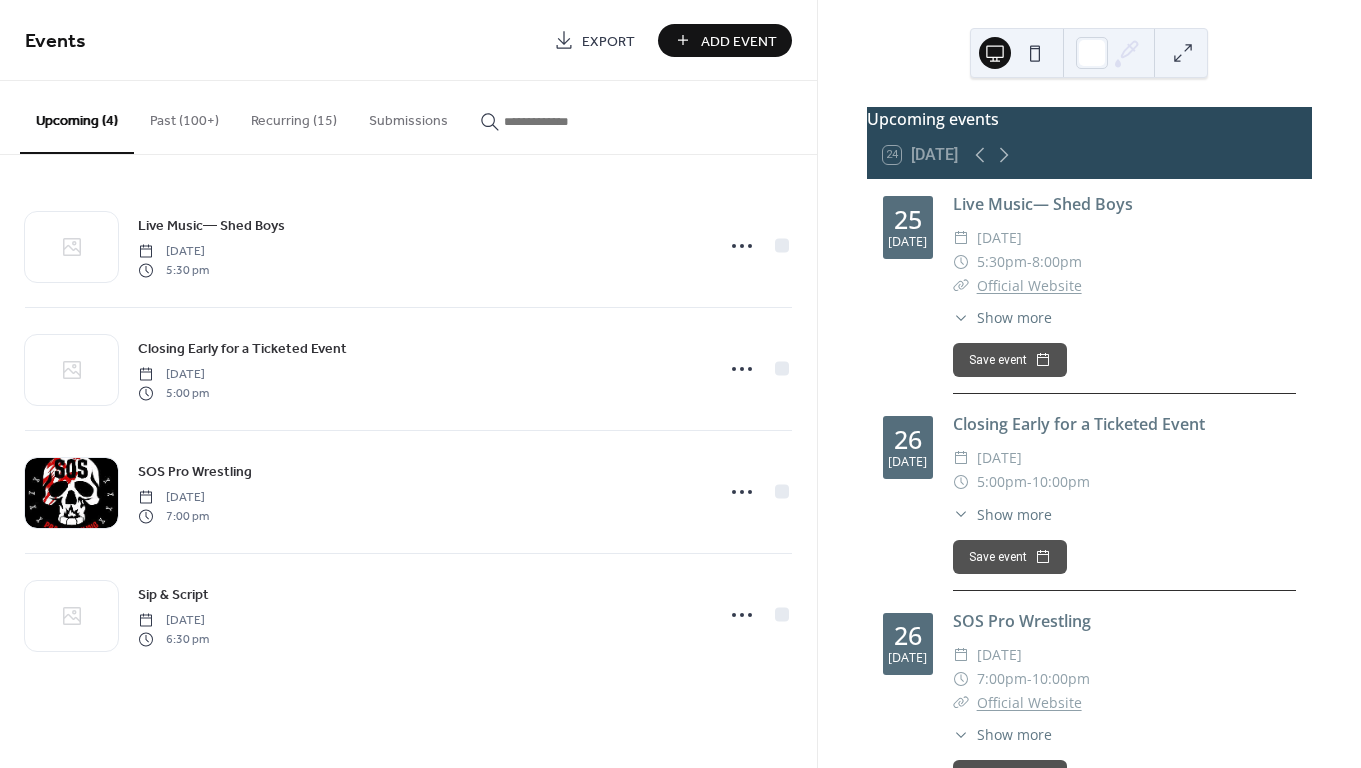 click at bounding box center (564, 121) 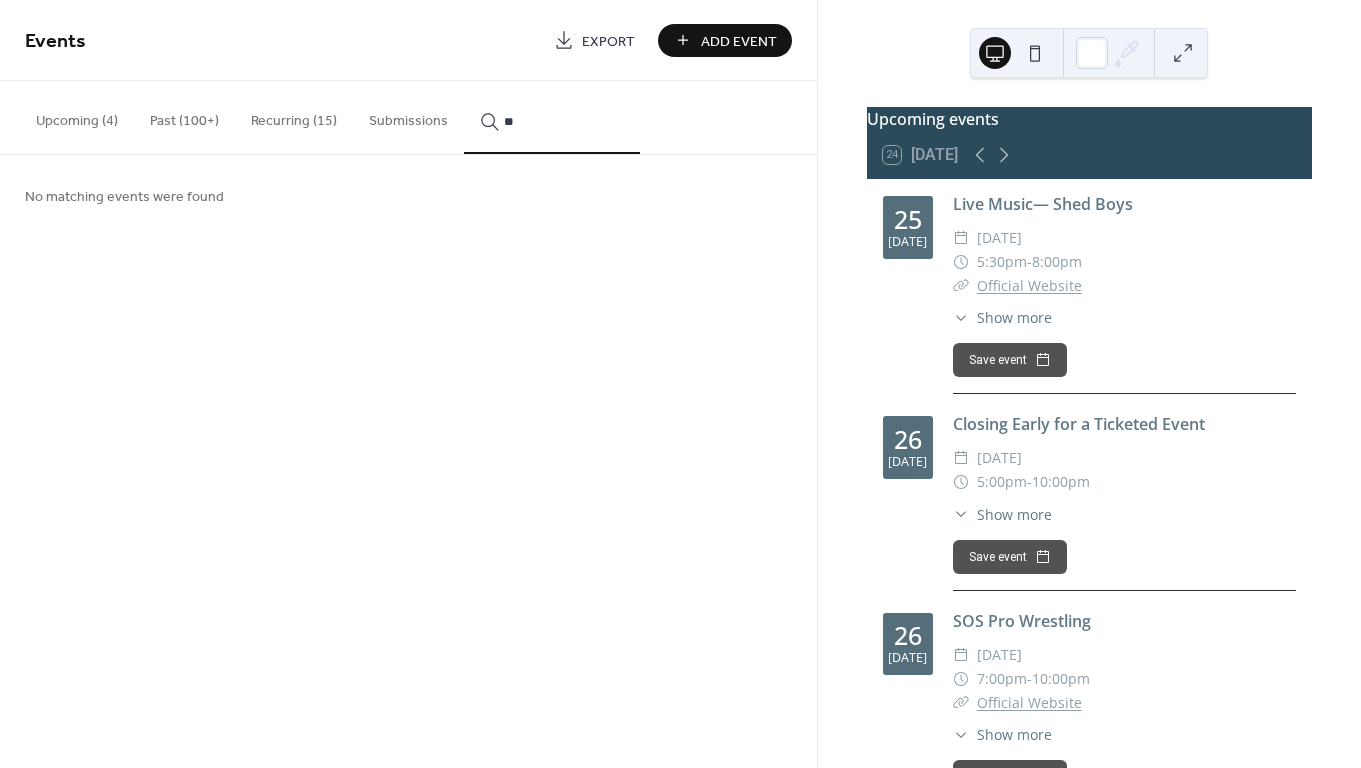 type on "*" 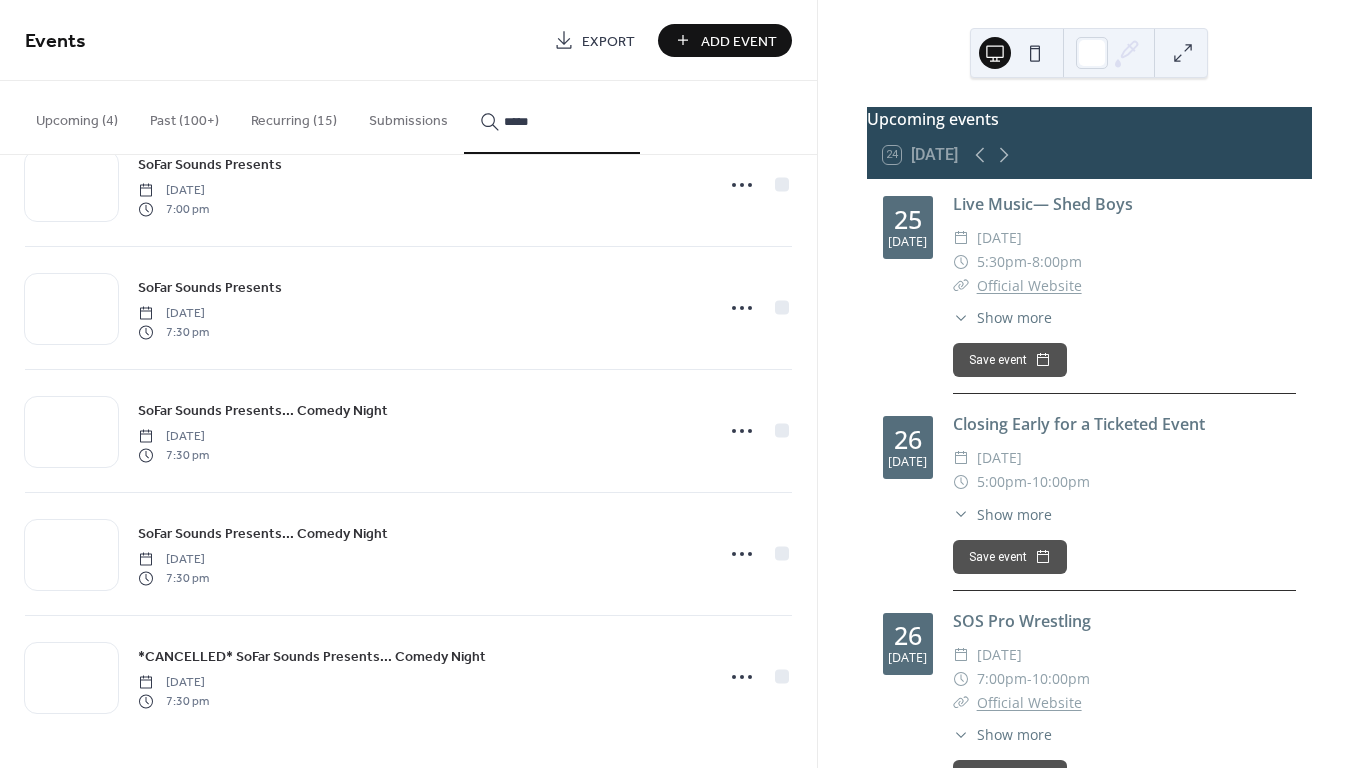 scroll, scrollTop: 1170, scrollLeft: 0, axis: vertical 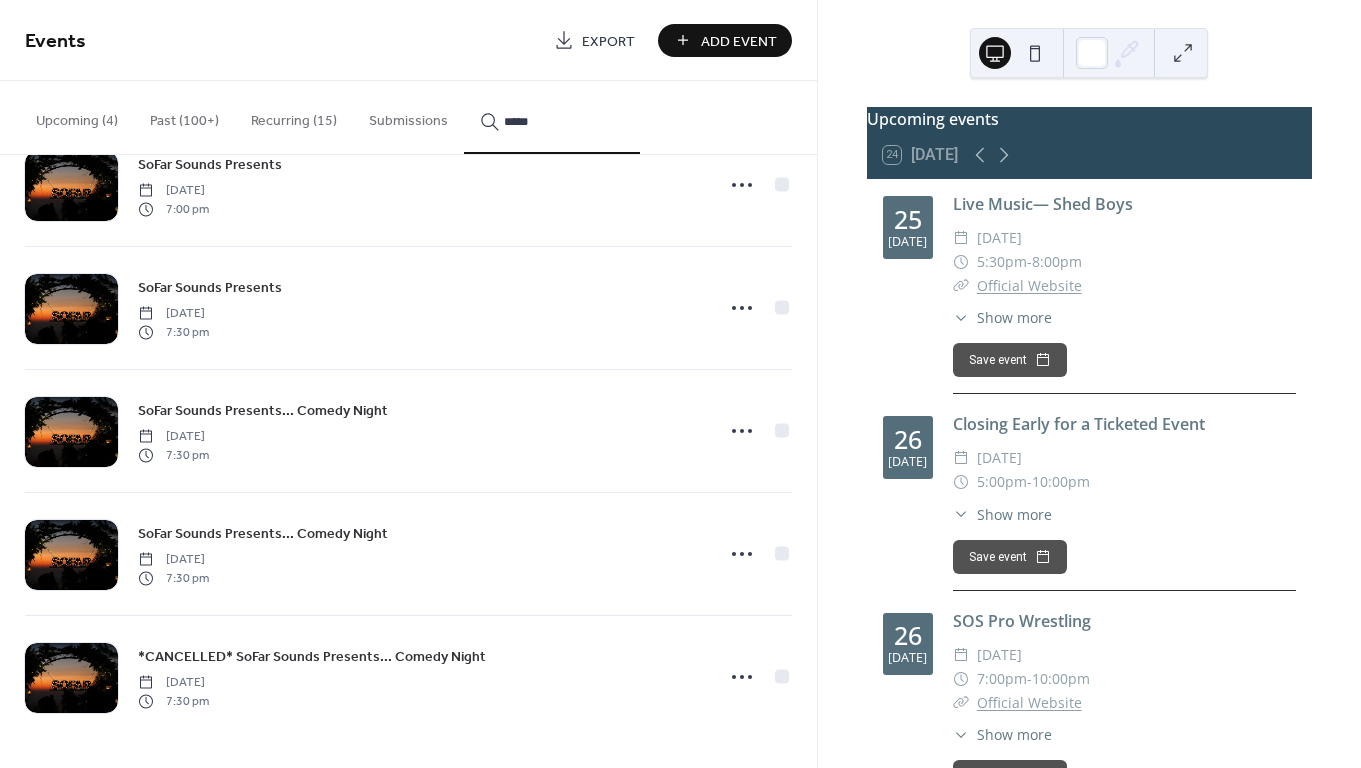 type on "*****" 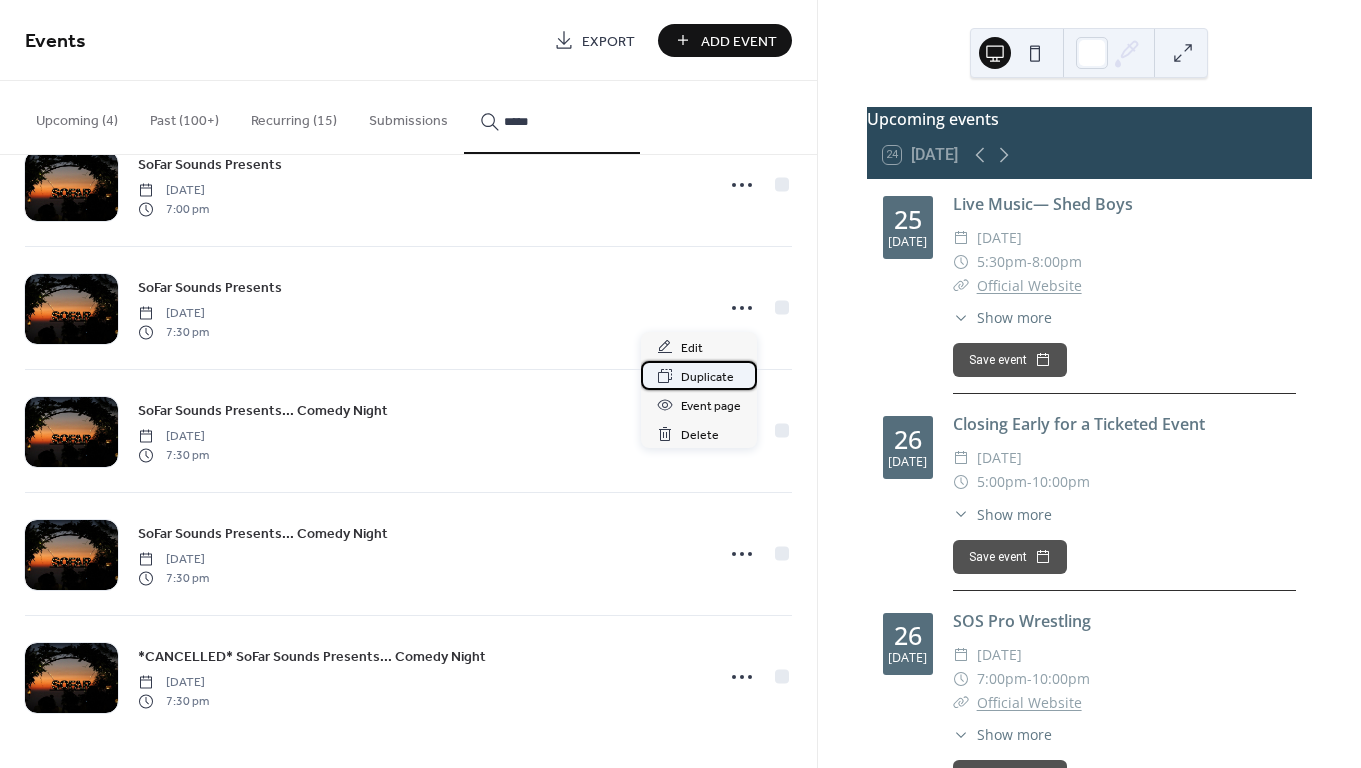 click on "Duplicate" at bounding box center (707, 377) 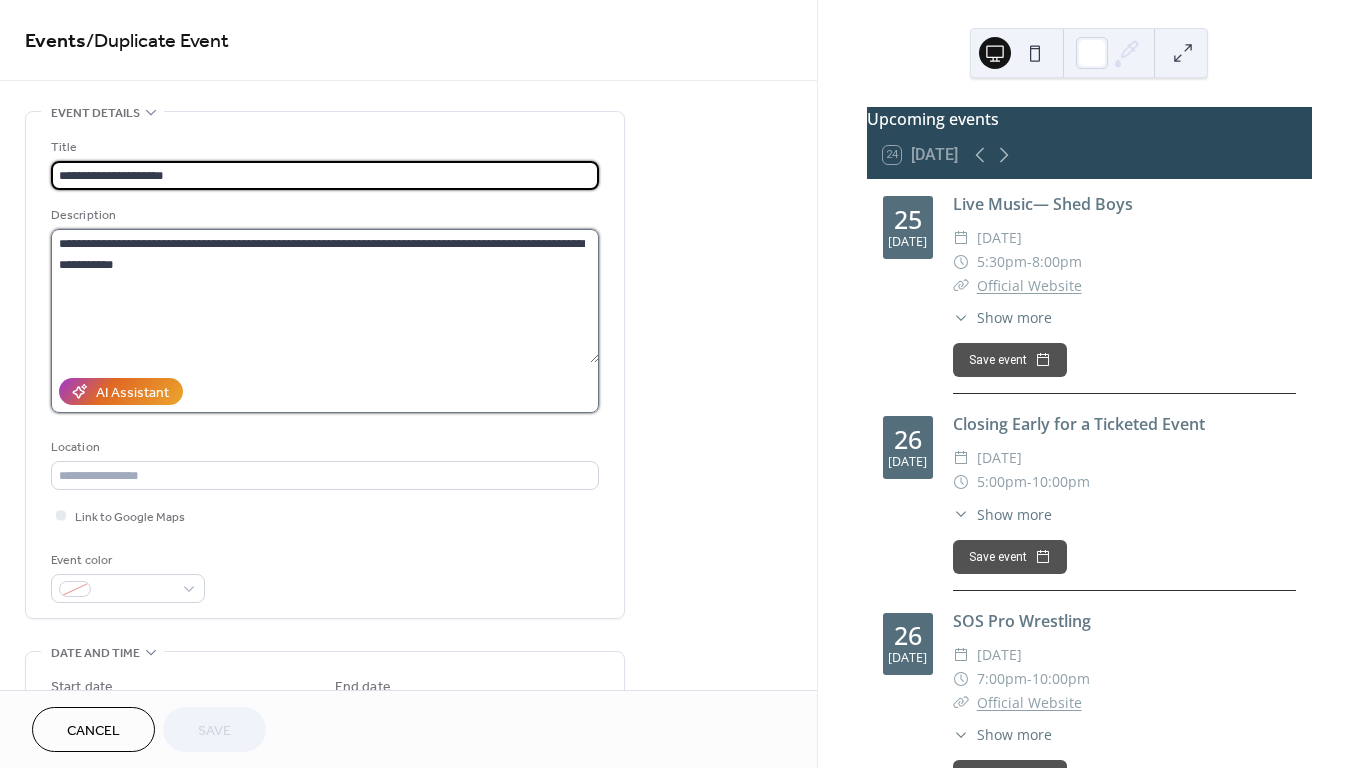 click on "**********" at bounding box center [325, 296] 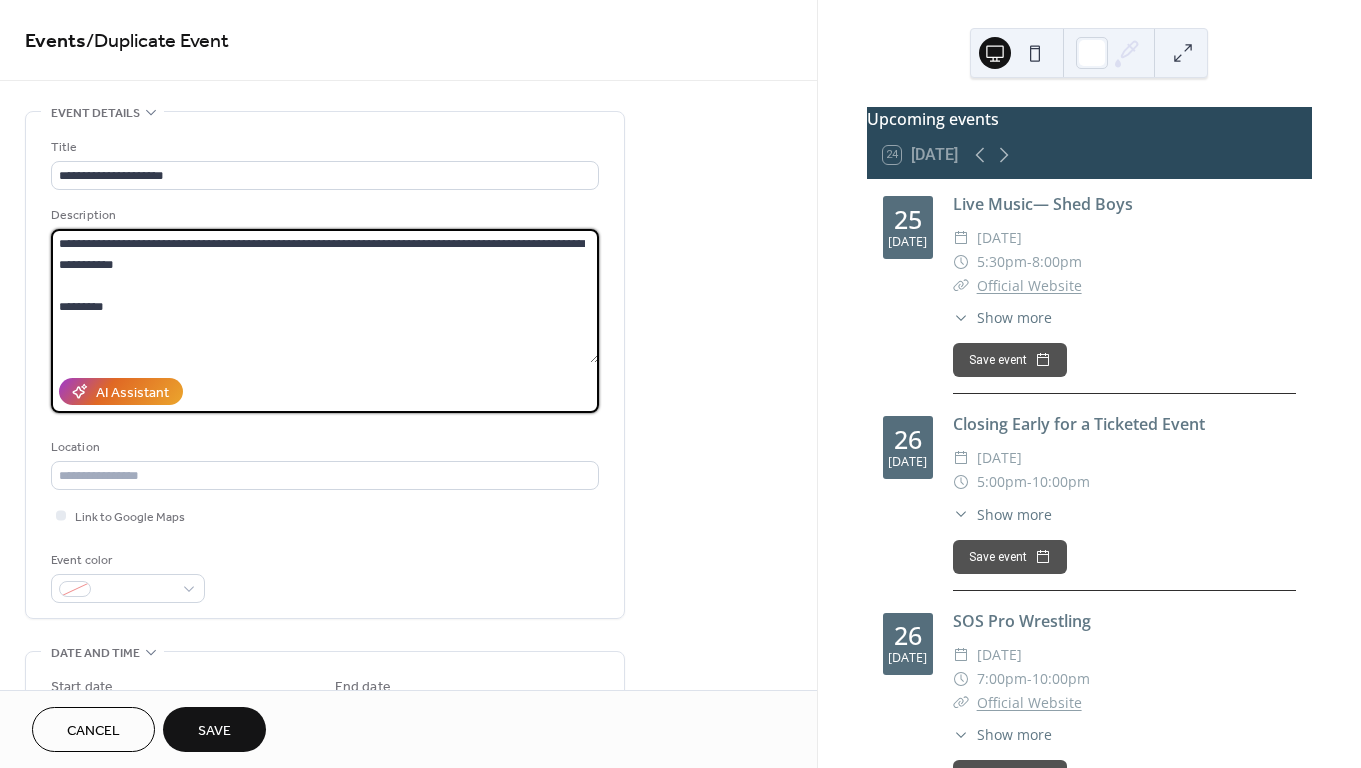 paste on "**********" 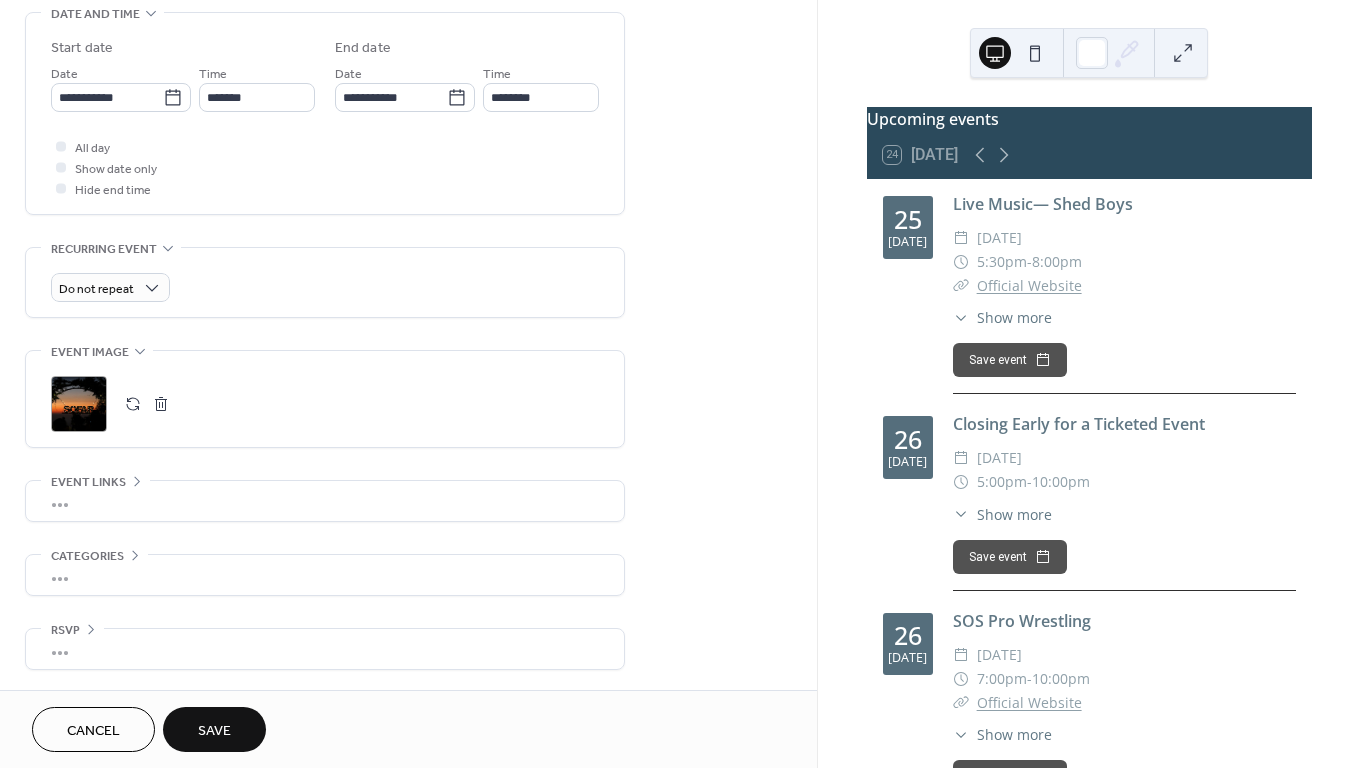 type on "**********" 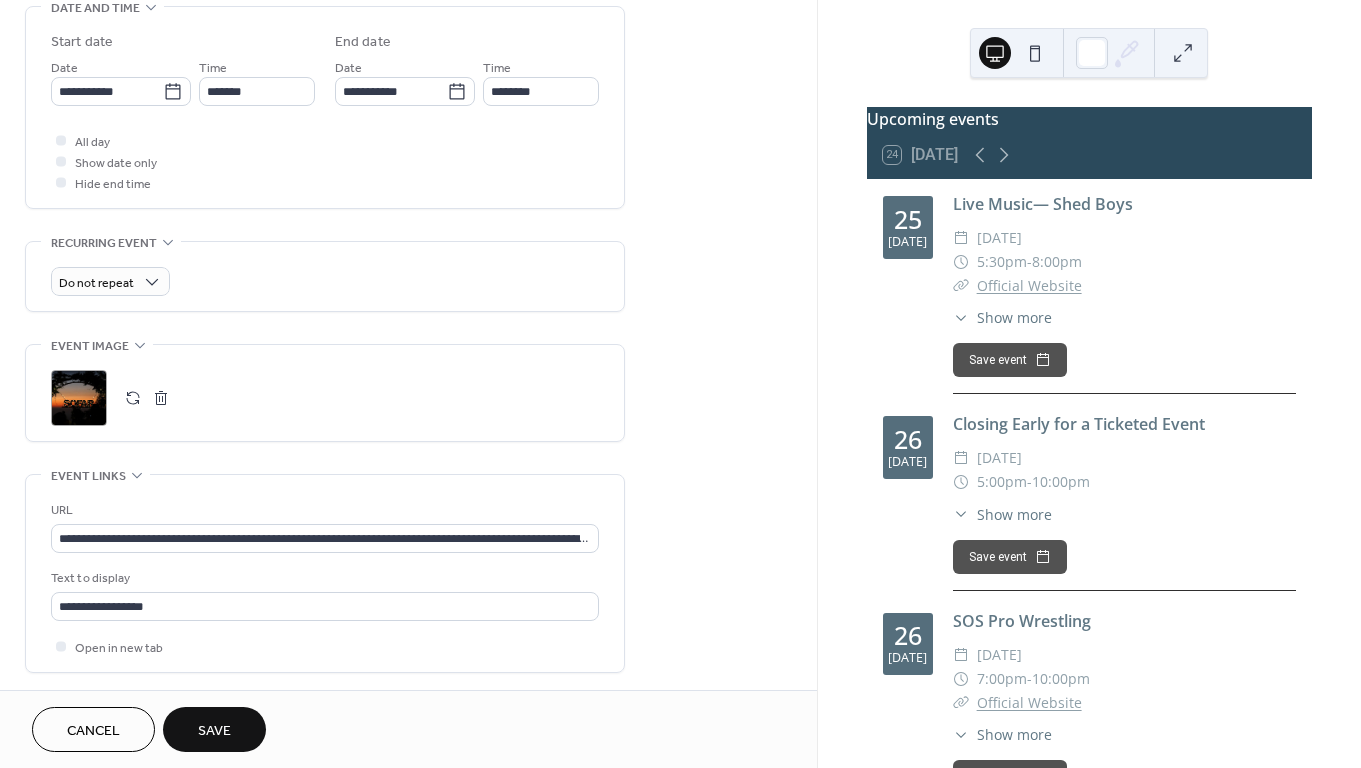 scroll, scrollTop: 643, scrollLeft: 0, axis: vertical 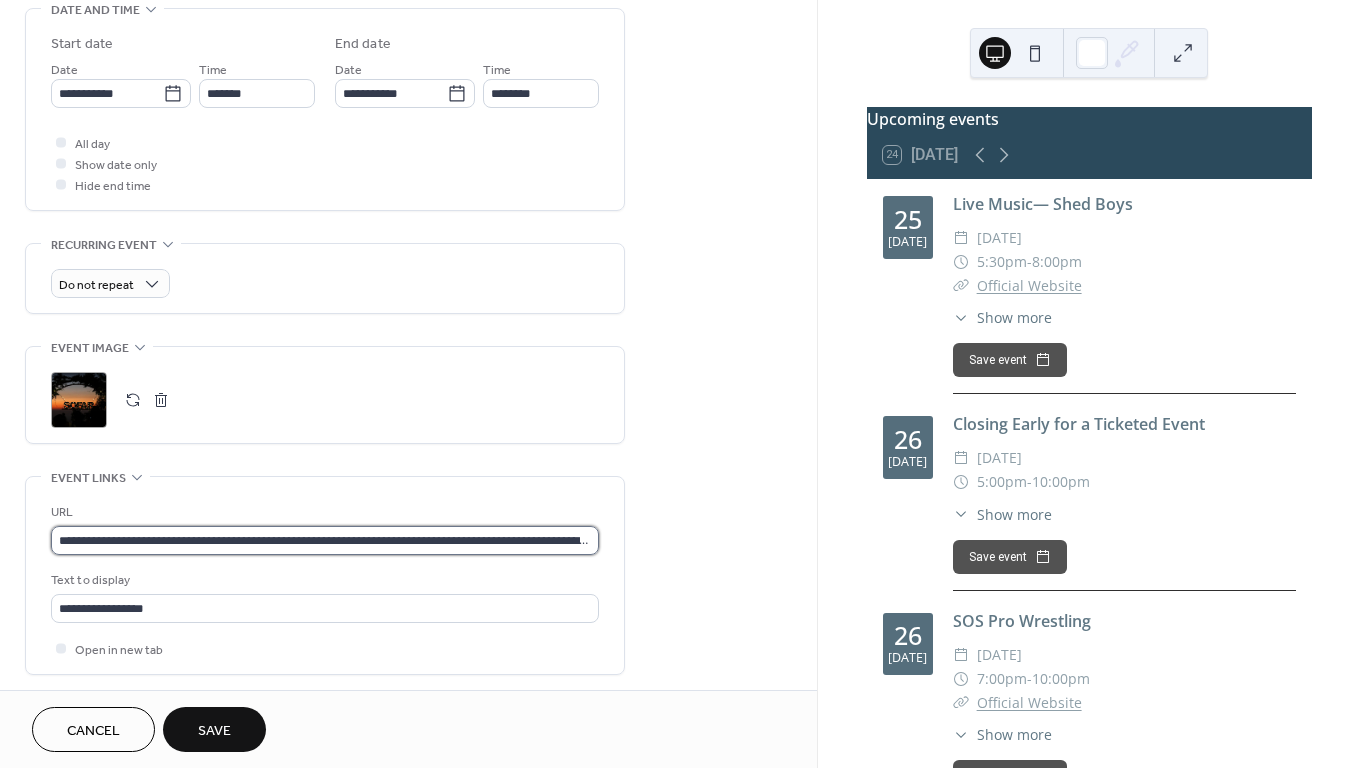click on "**********" at bounding box center [325, 540] 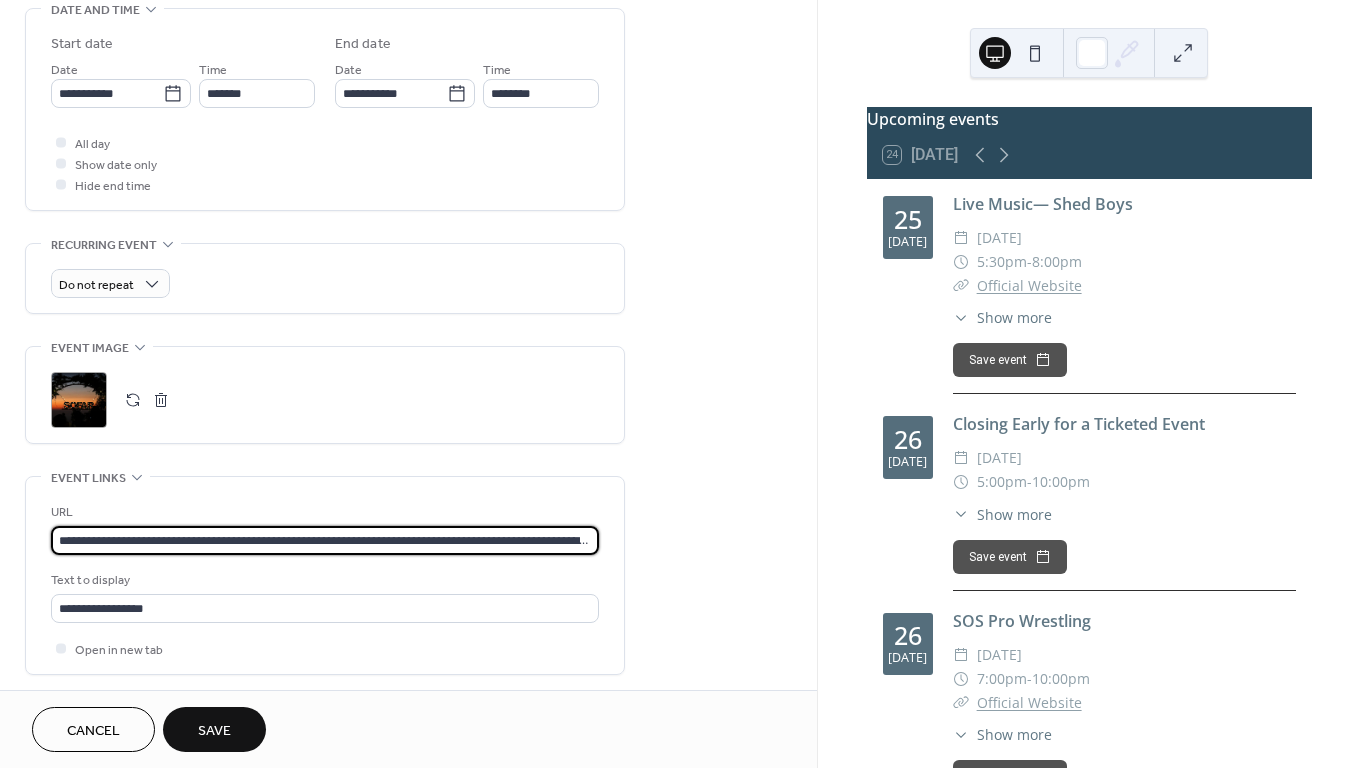 click on "**********" at bounding box center [325, 540] 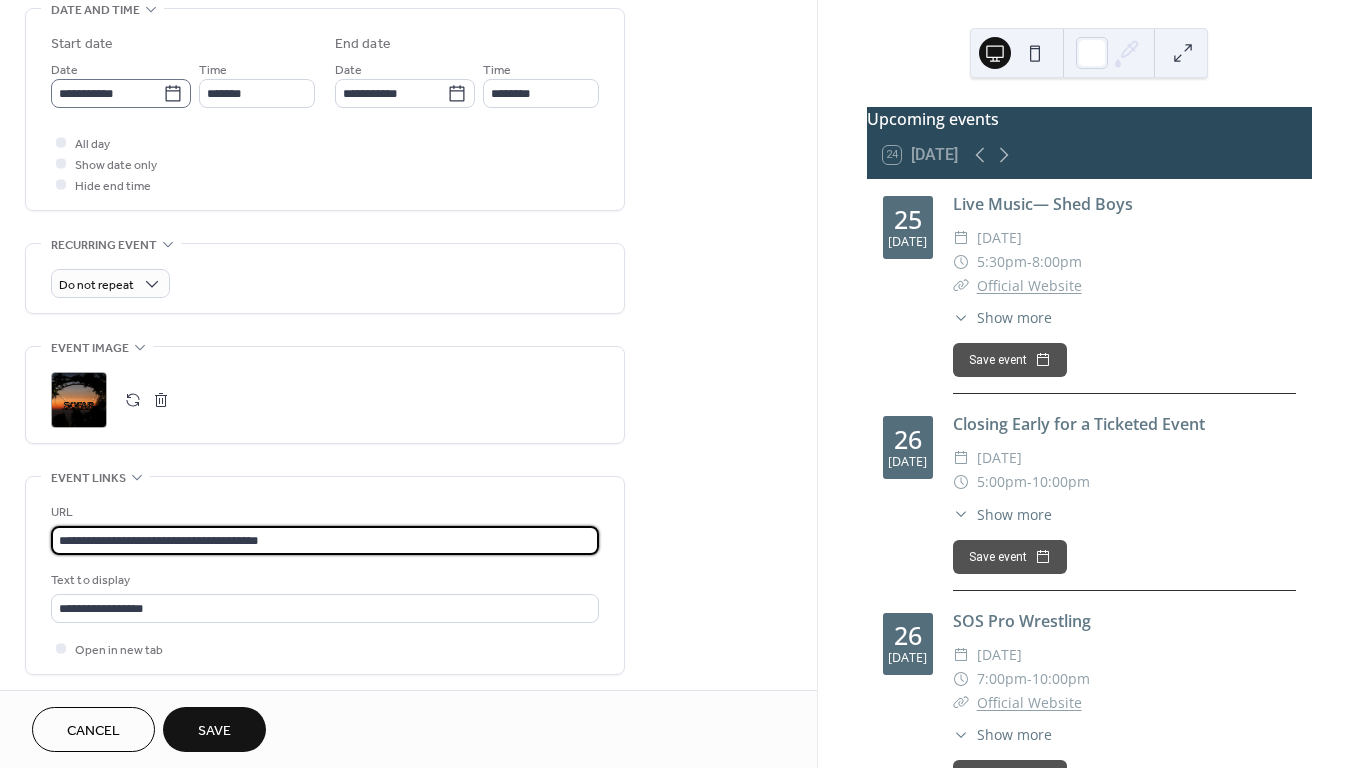 type on "**********" 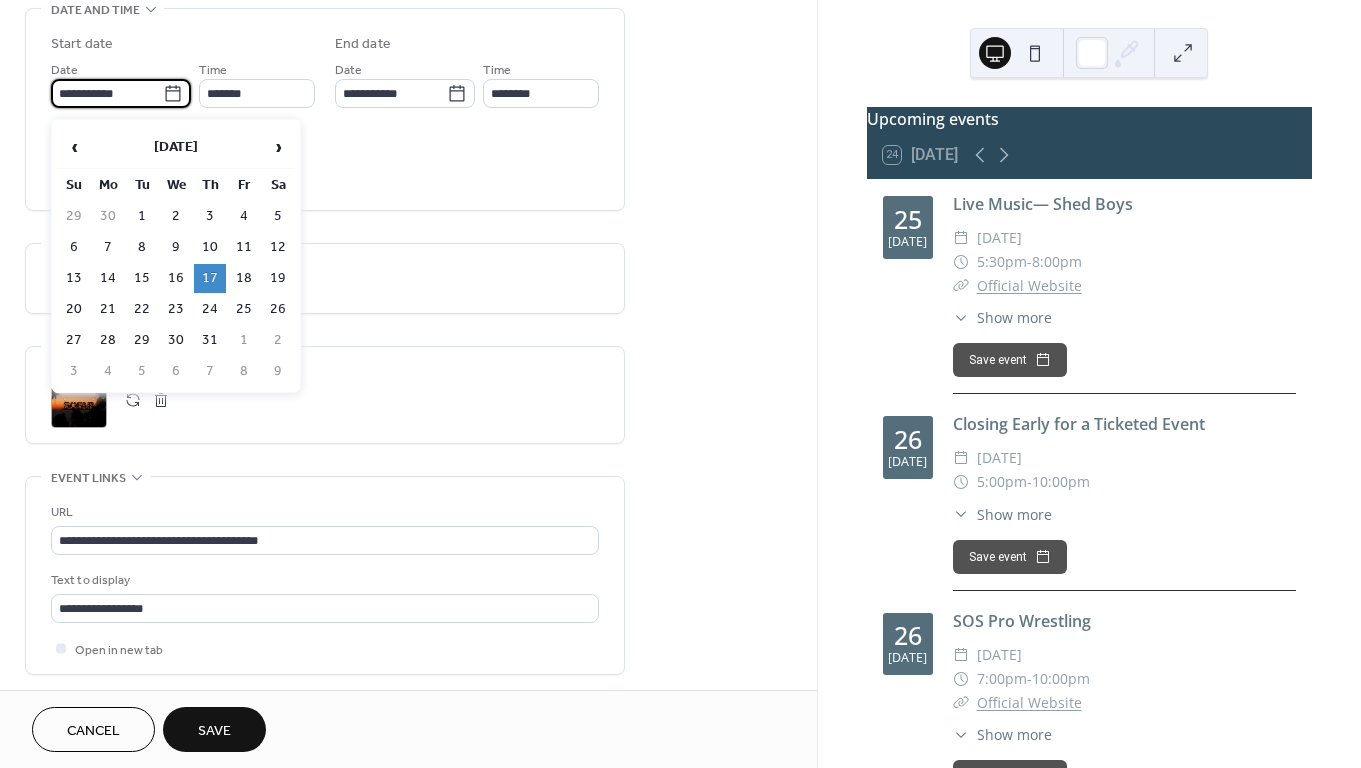 click on "**********" at bounding box center (107, 93) 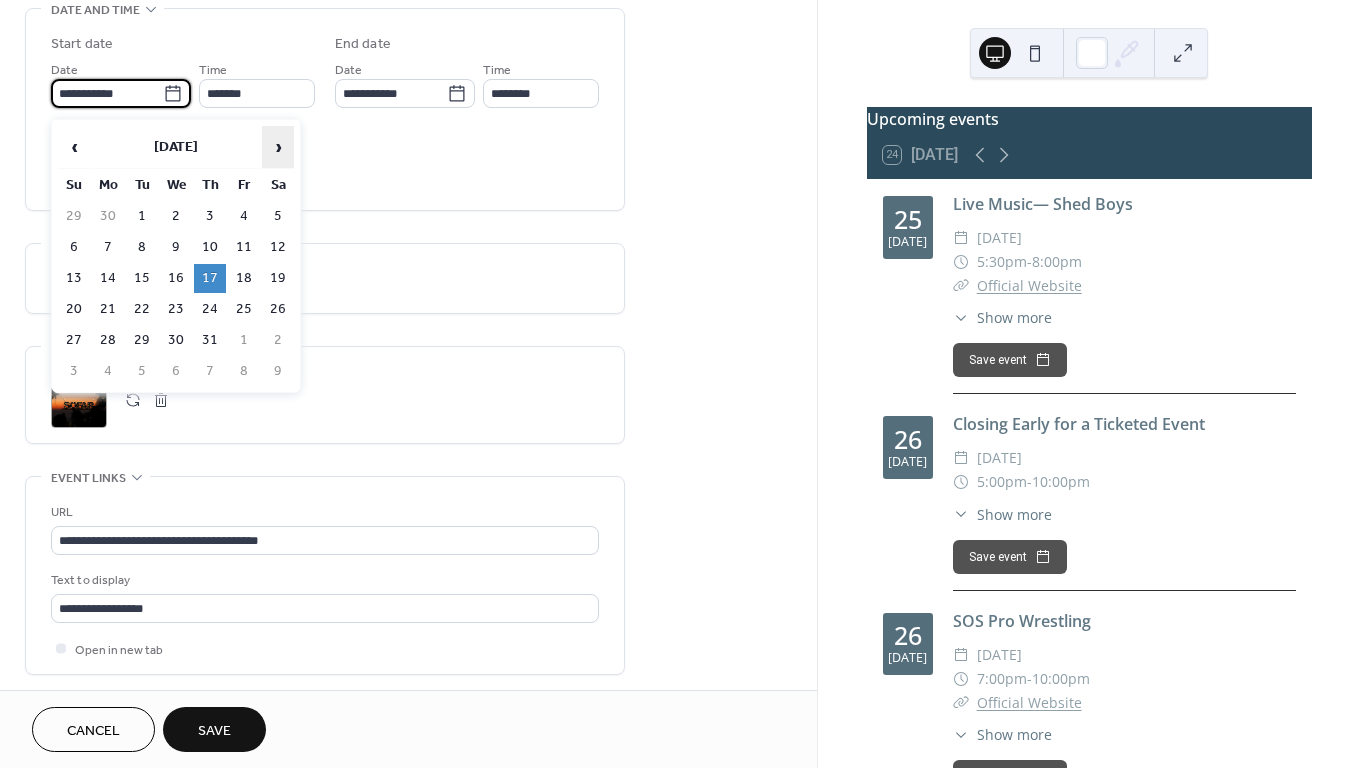 click on "›" at bounding box center (278, 147) 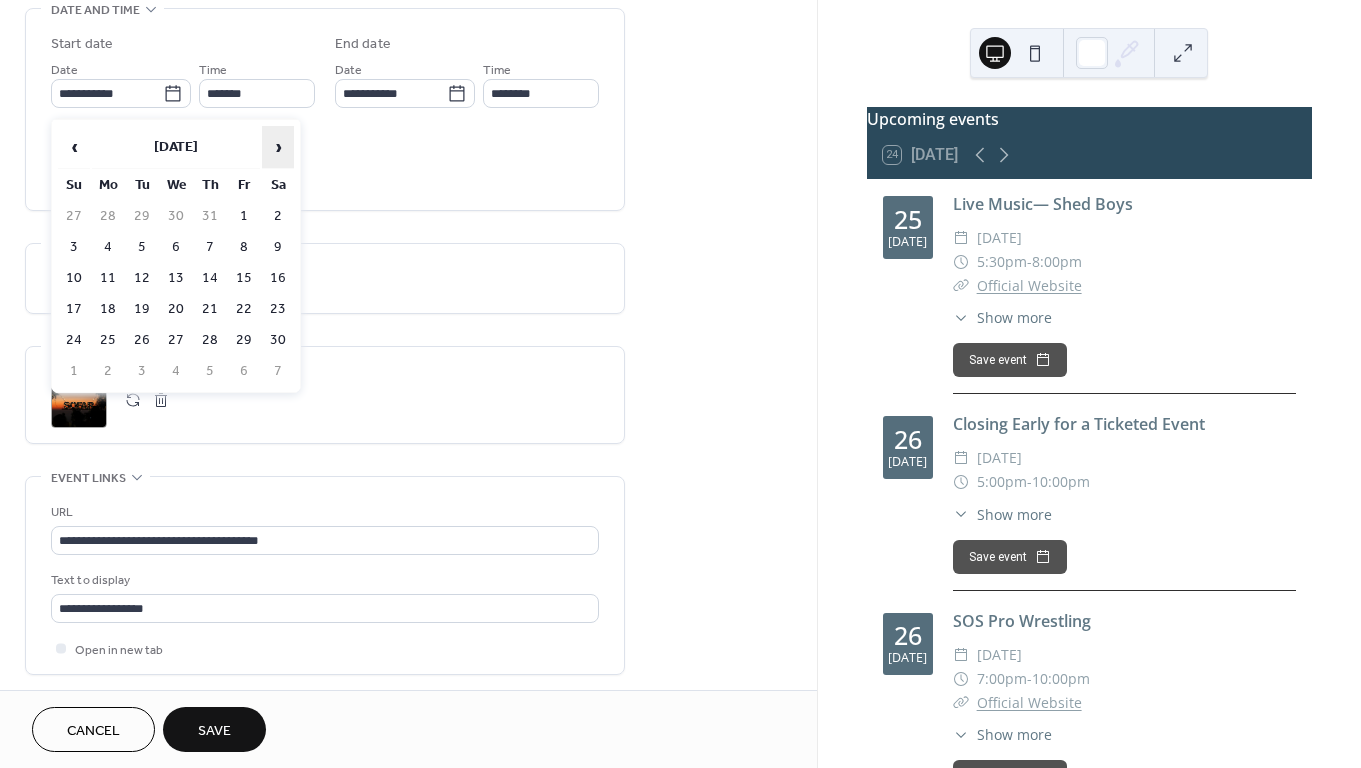 click on "›" at bounding box center [278, 147] 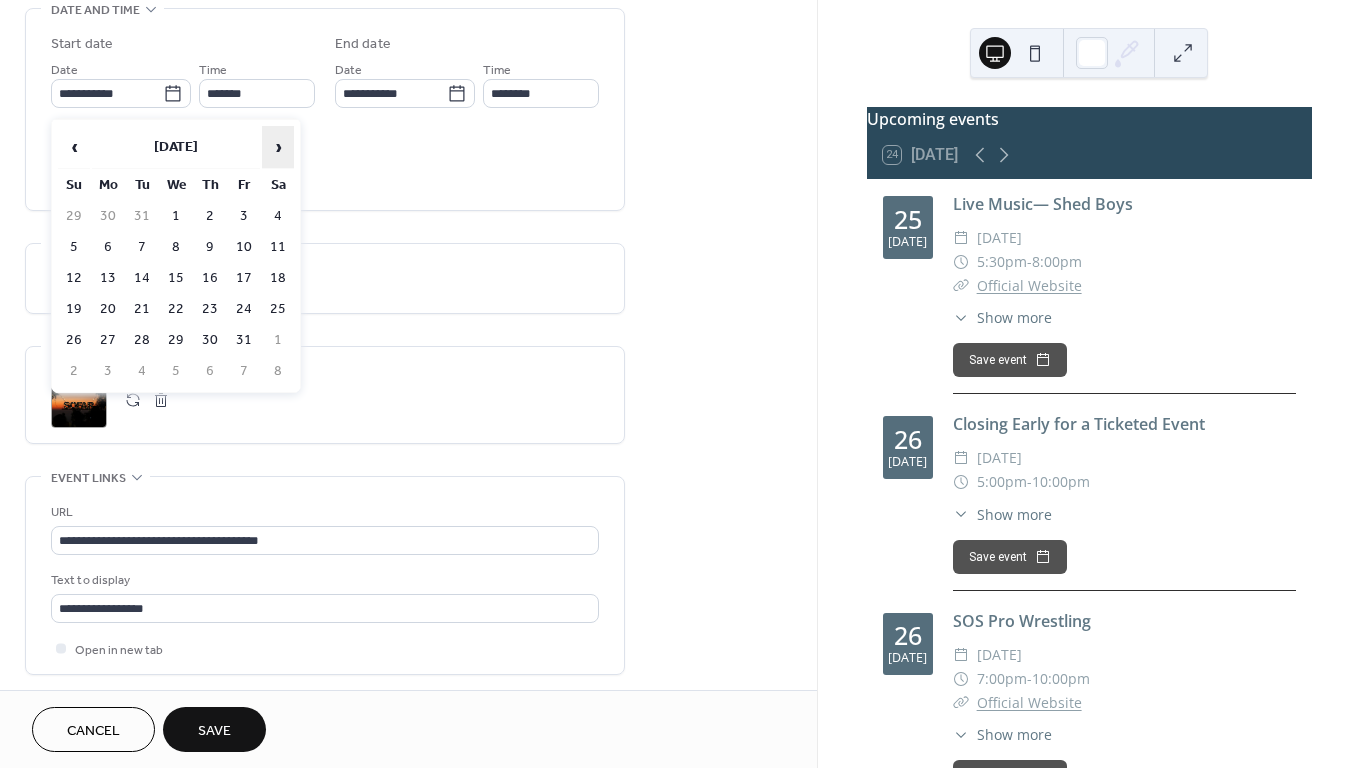 click on "›" at bounding box center (278, 147) 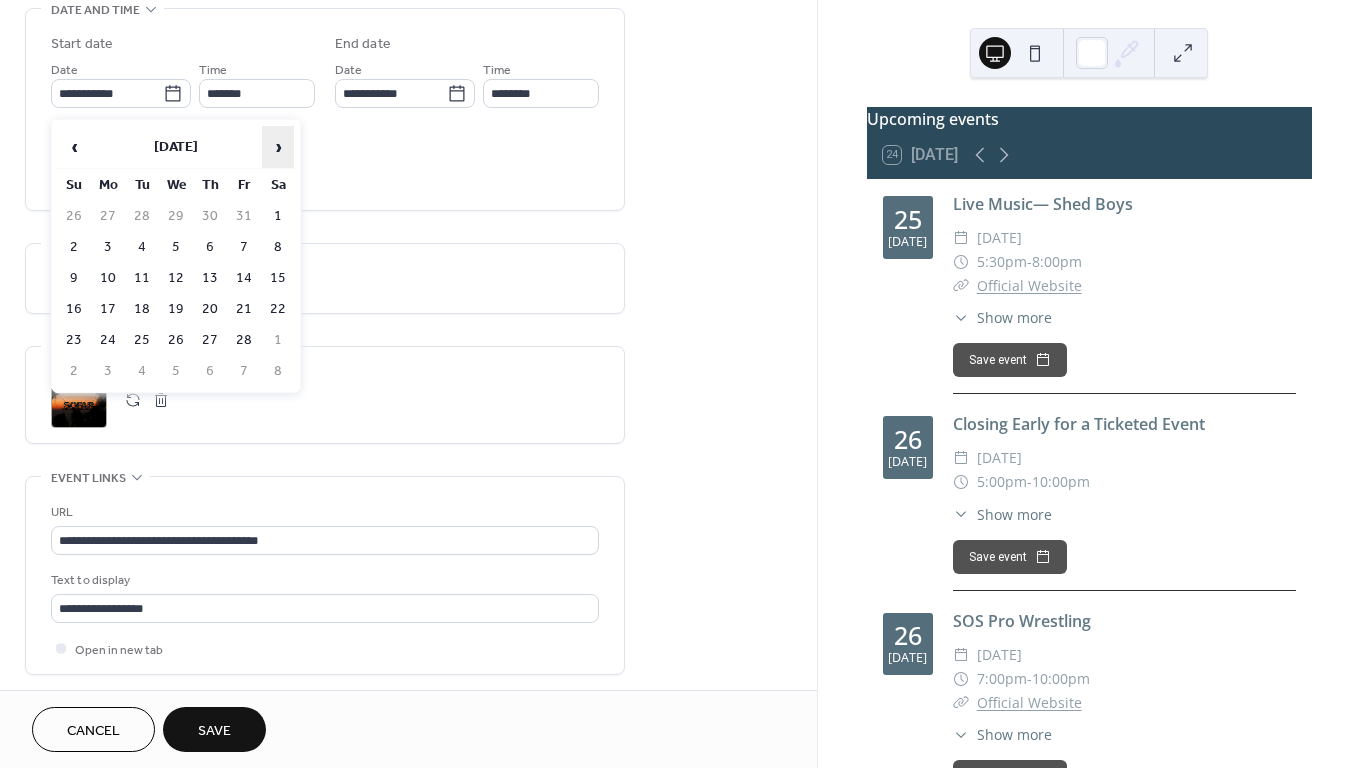 click on "›" at bounding box center [278, 147] 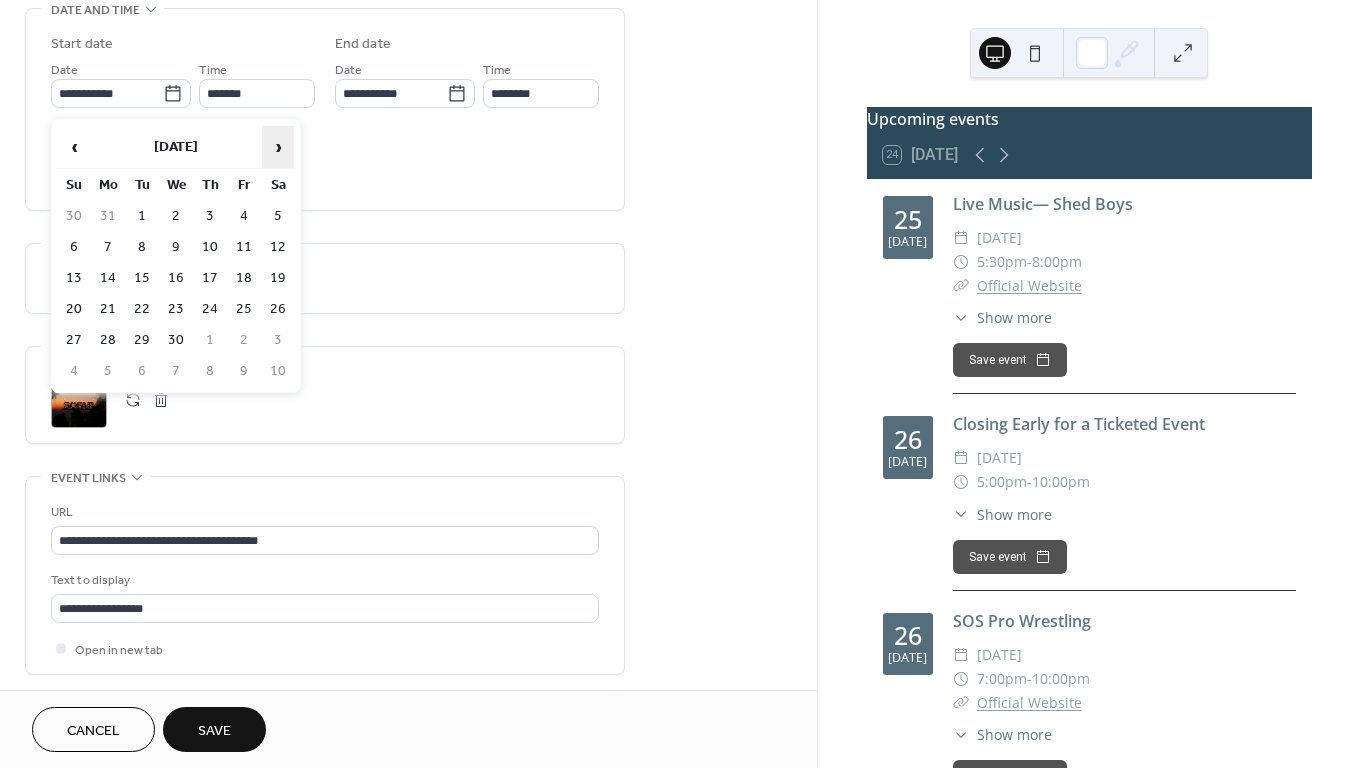 click on "›" at bounding box center [278, 147] 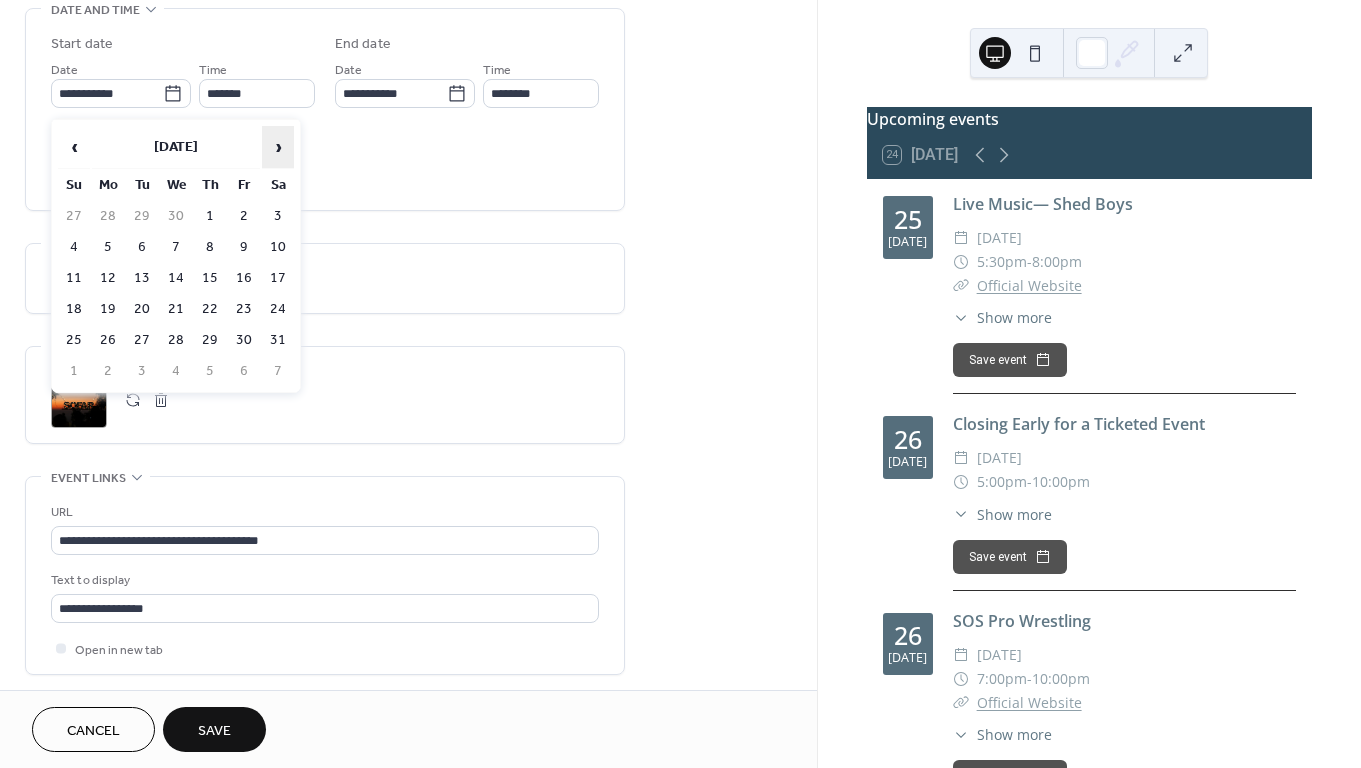 click on "›" at bounding box center (278, 147) 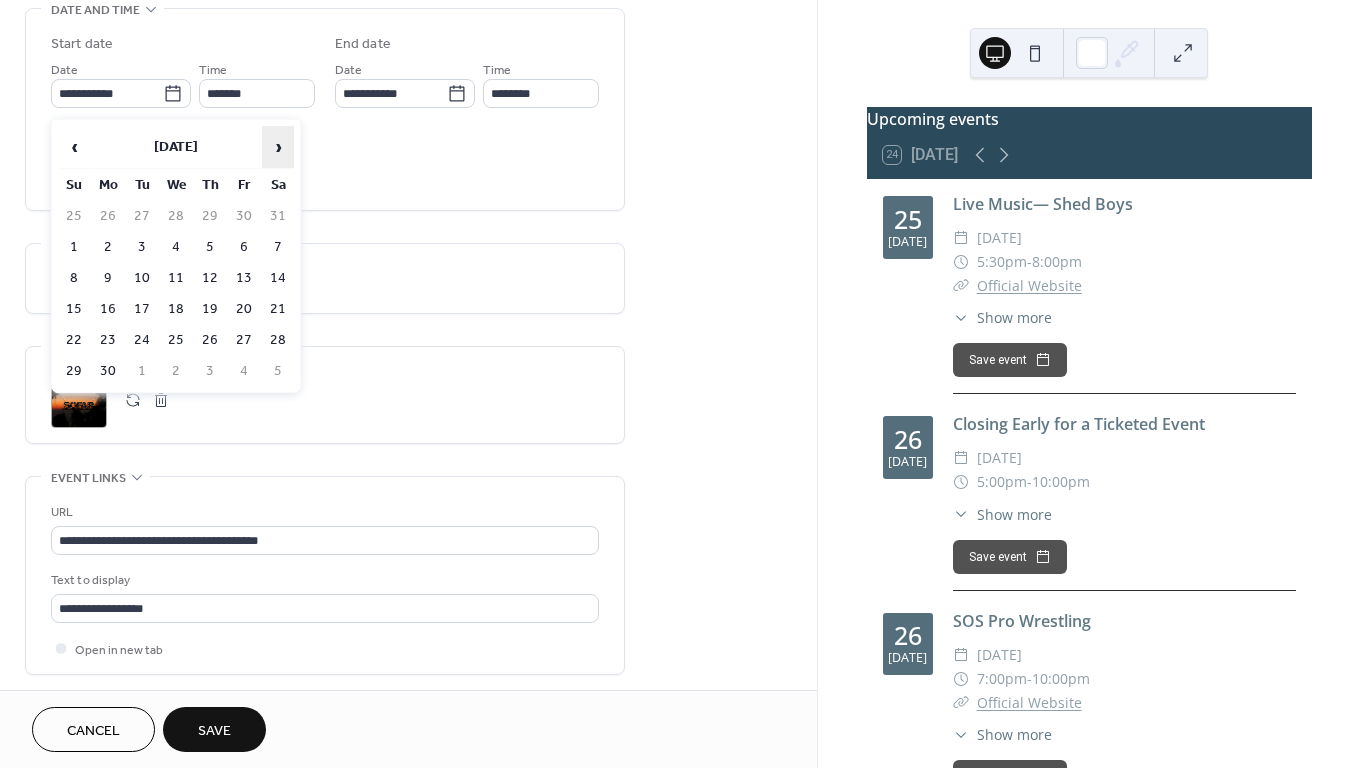 click on "›" at bounding box center [278, 147] 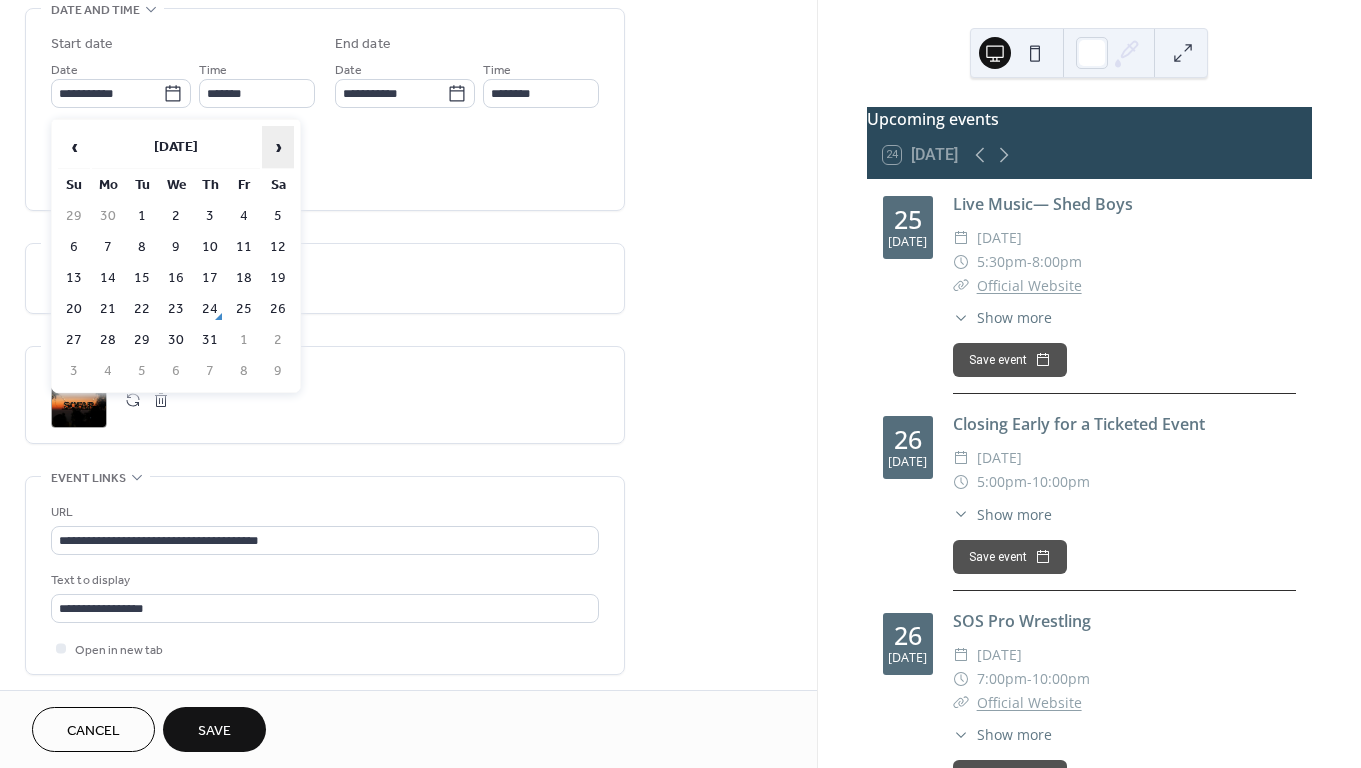 click on "›" at bounding box center [278, 147] 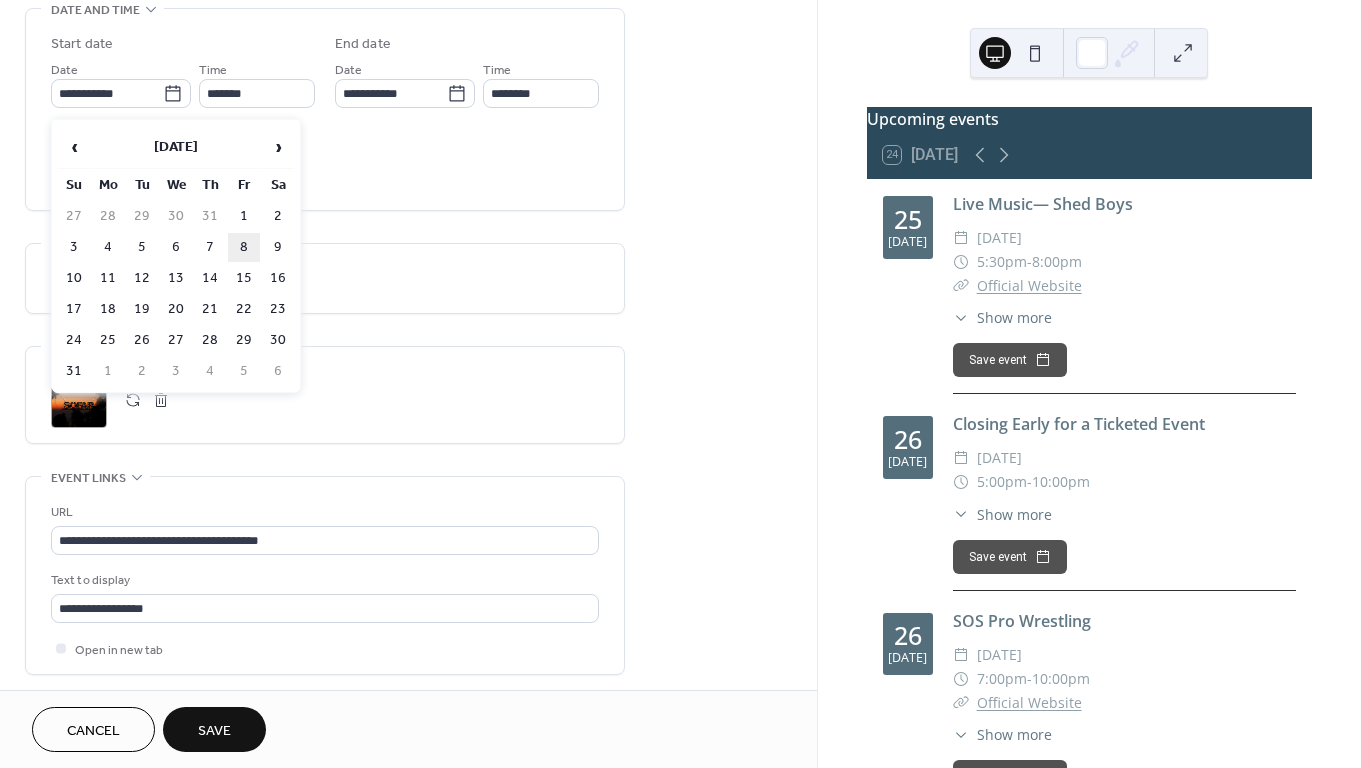 click on "8" at bounding box center (244, 247) 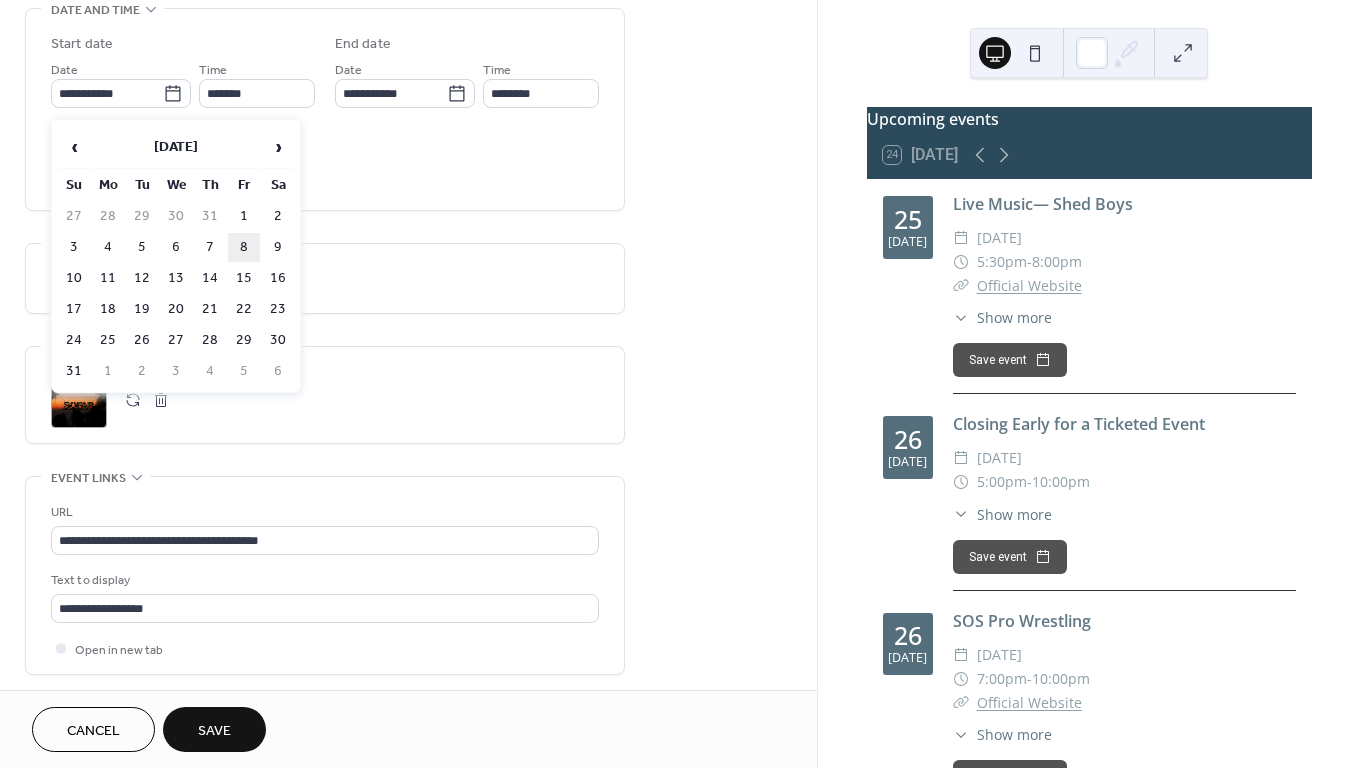 type on "**********" 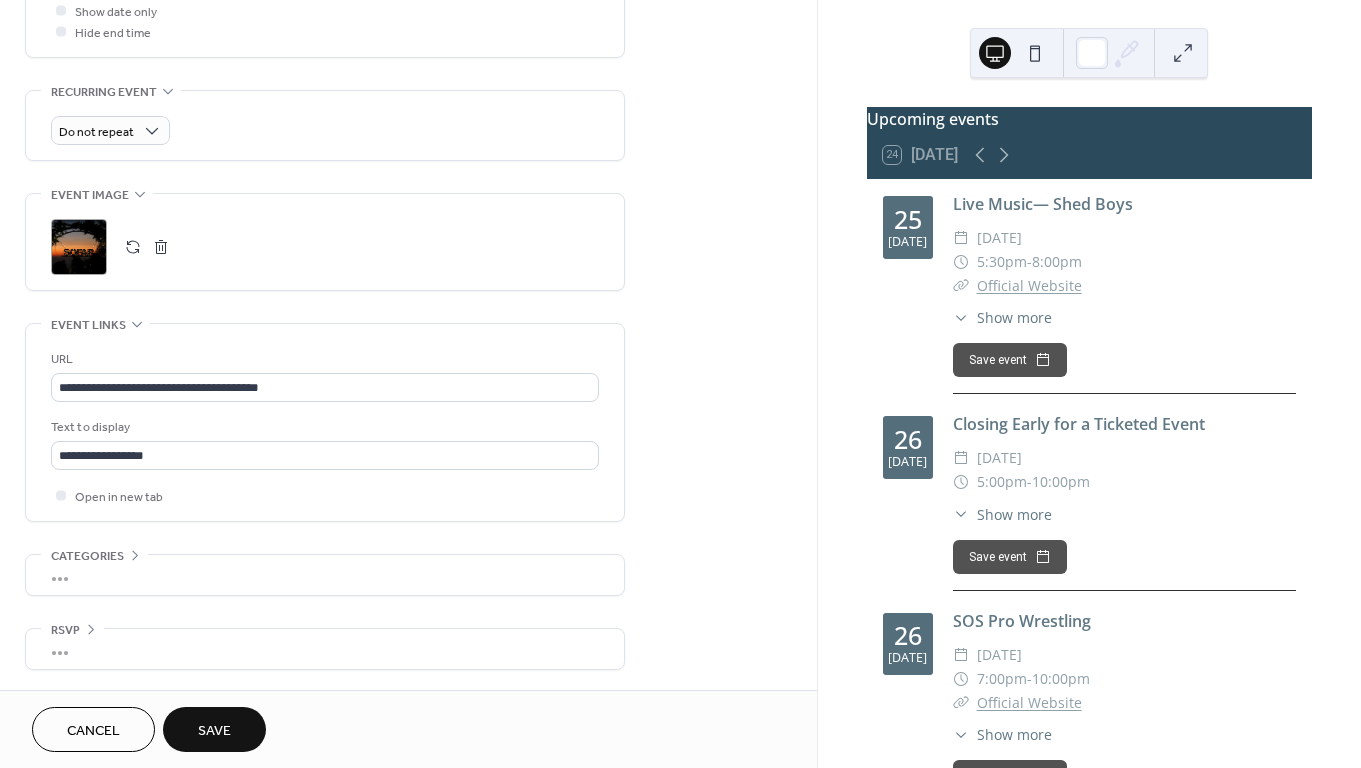 scroll, scrollTop: 806, scrollLeft: 0, axis: vertical 